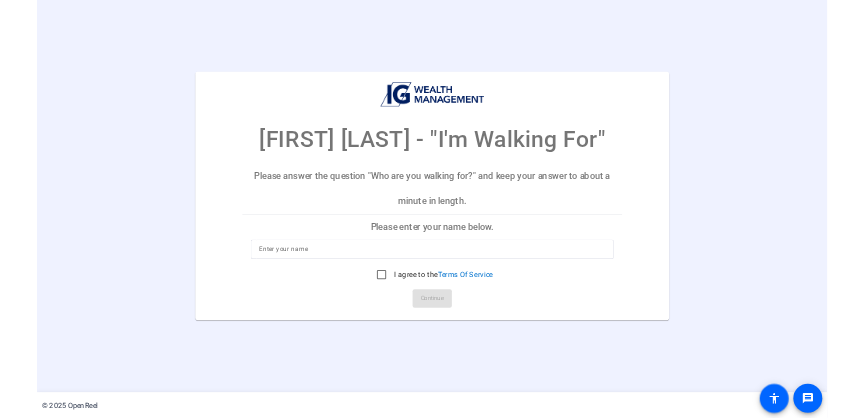scroll, scrollTop: 0, scrollLeft: 0, axis: both 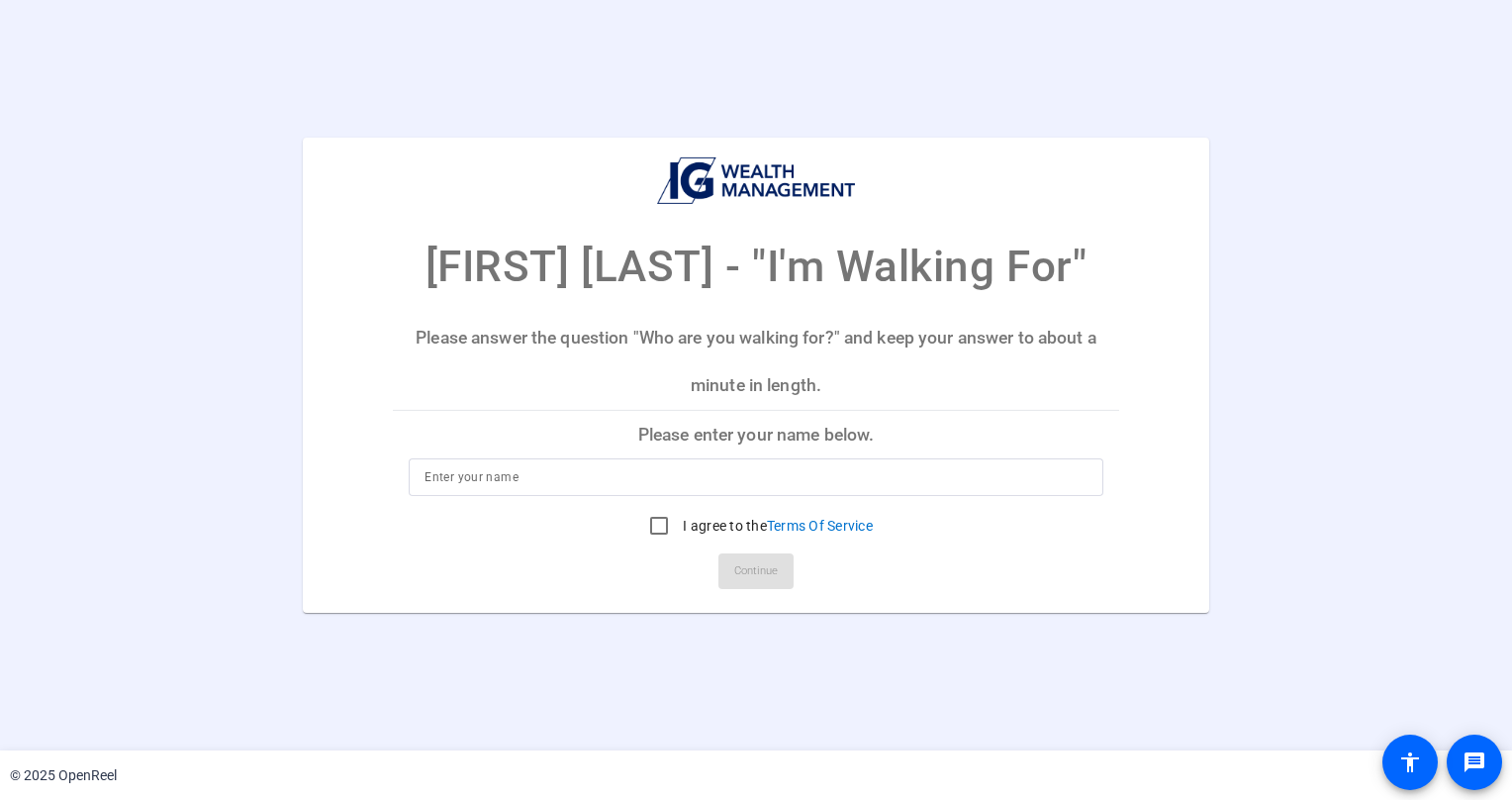 click on "Please answer the question "Who are you walking for?" and keep your answer to about a minute in length." 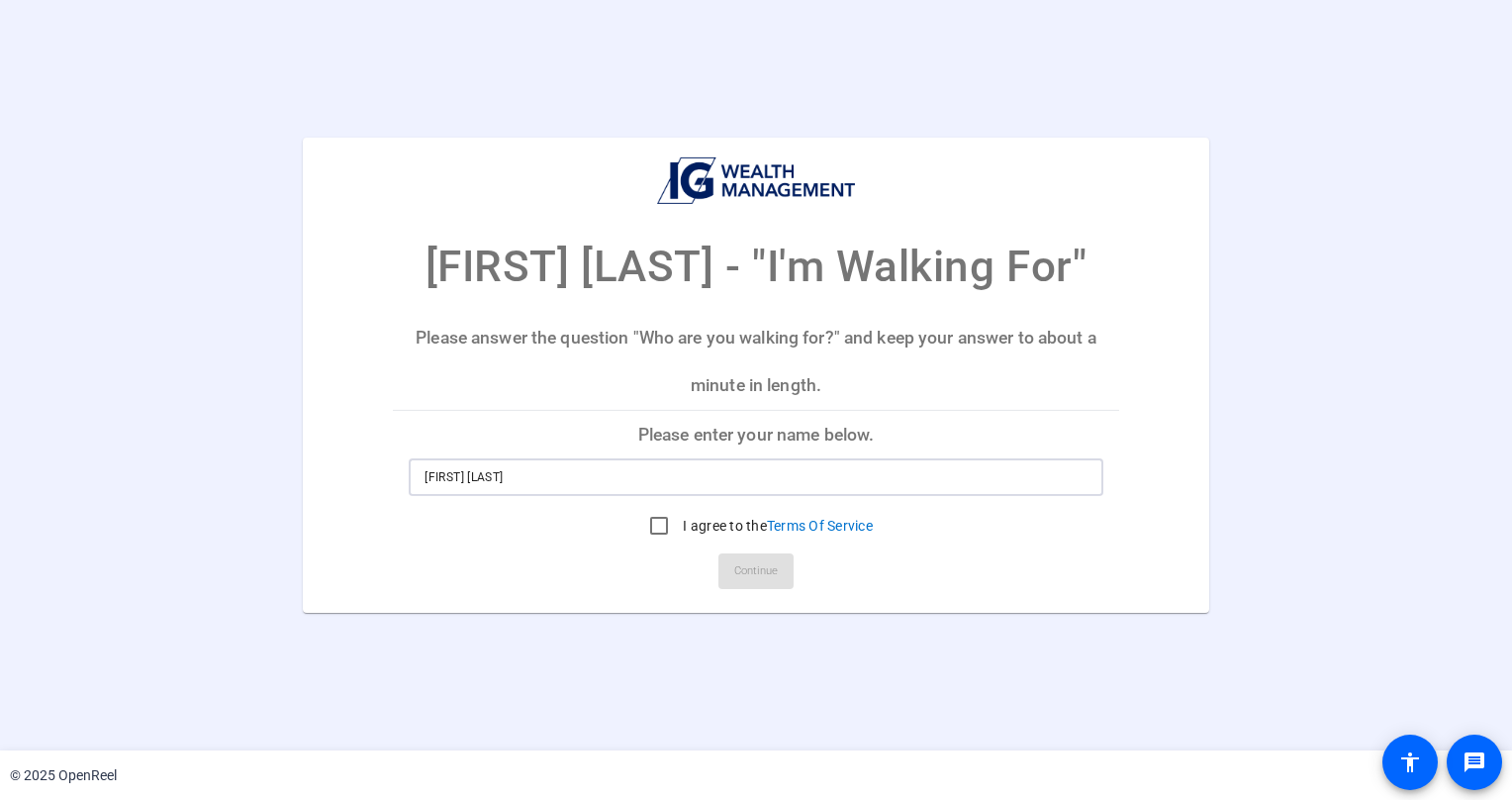 type on "[FIRST] [LAST]" 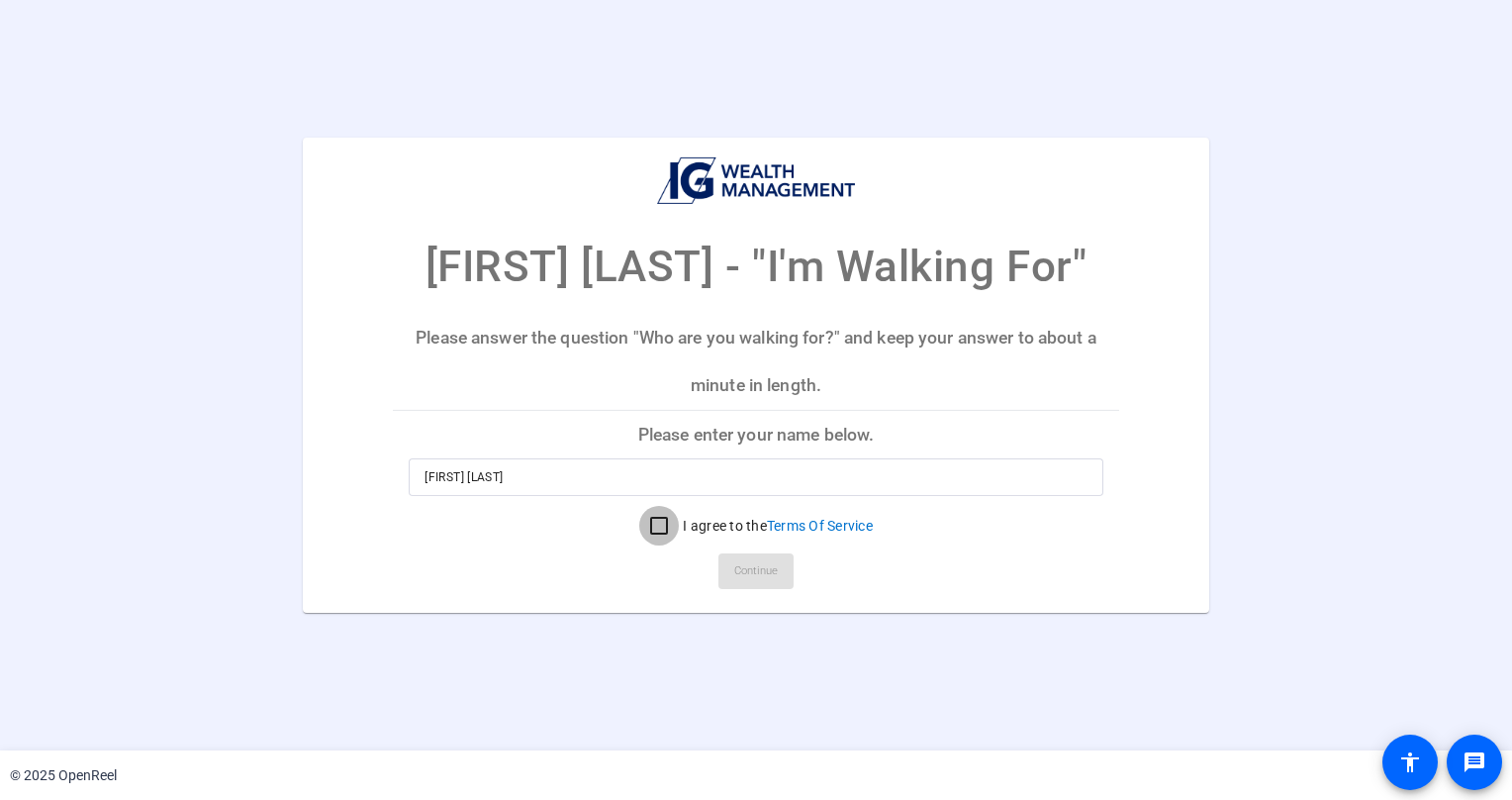 click on "I agree to the  Terms Of Service" at bounding box center [659, 526] 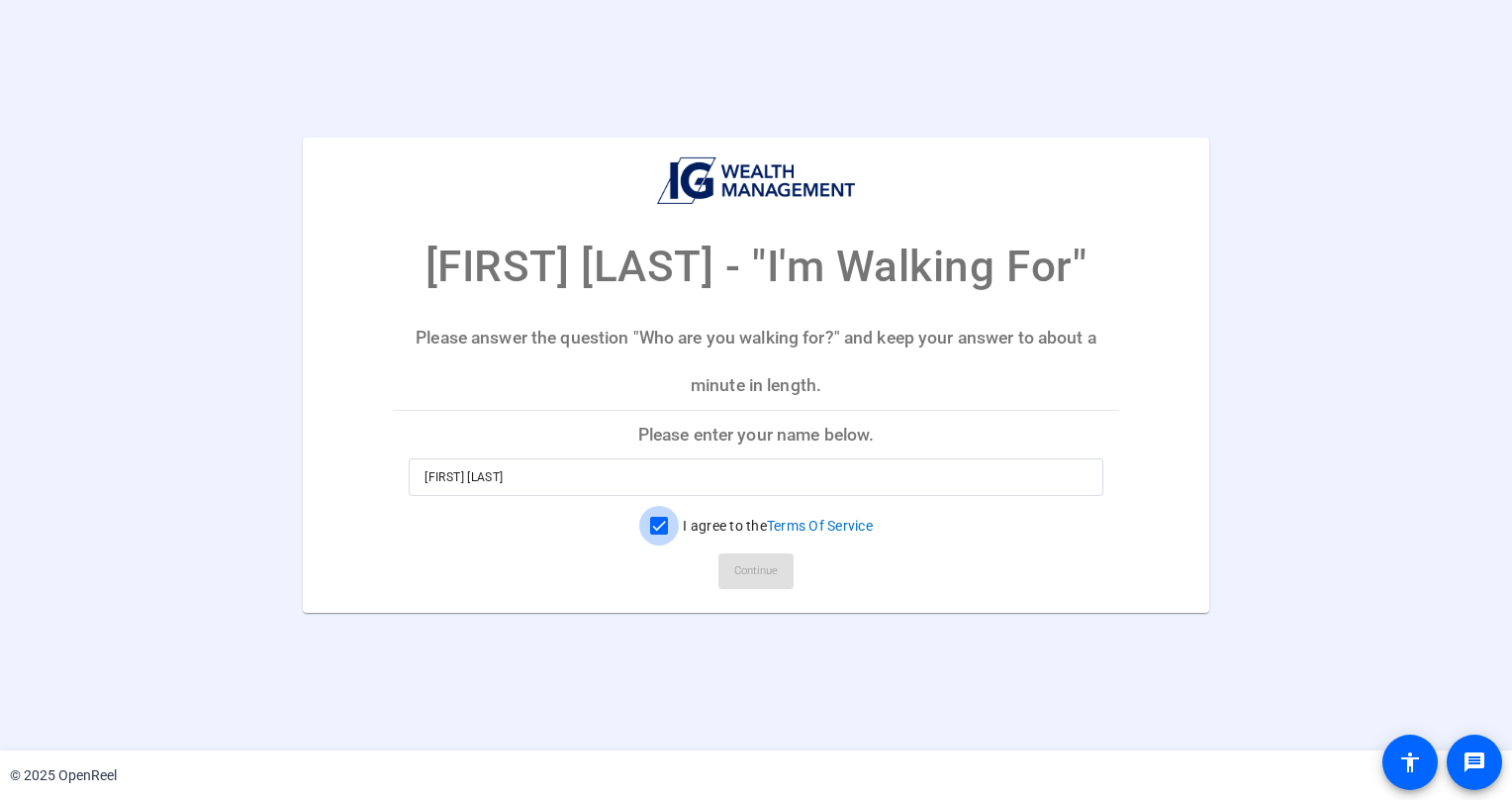 checkbox on "true" 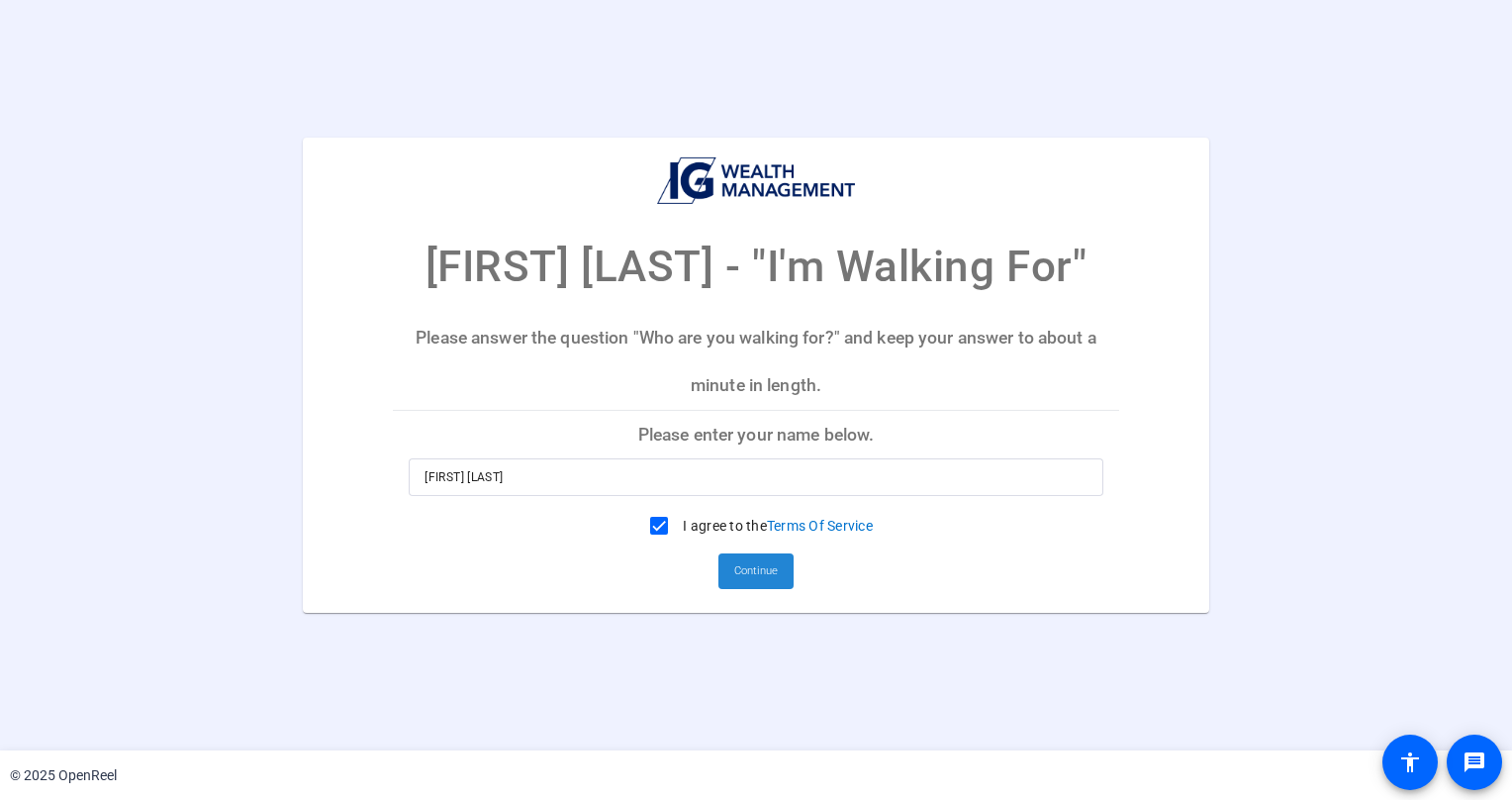 click 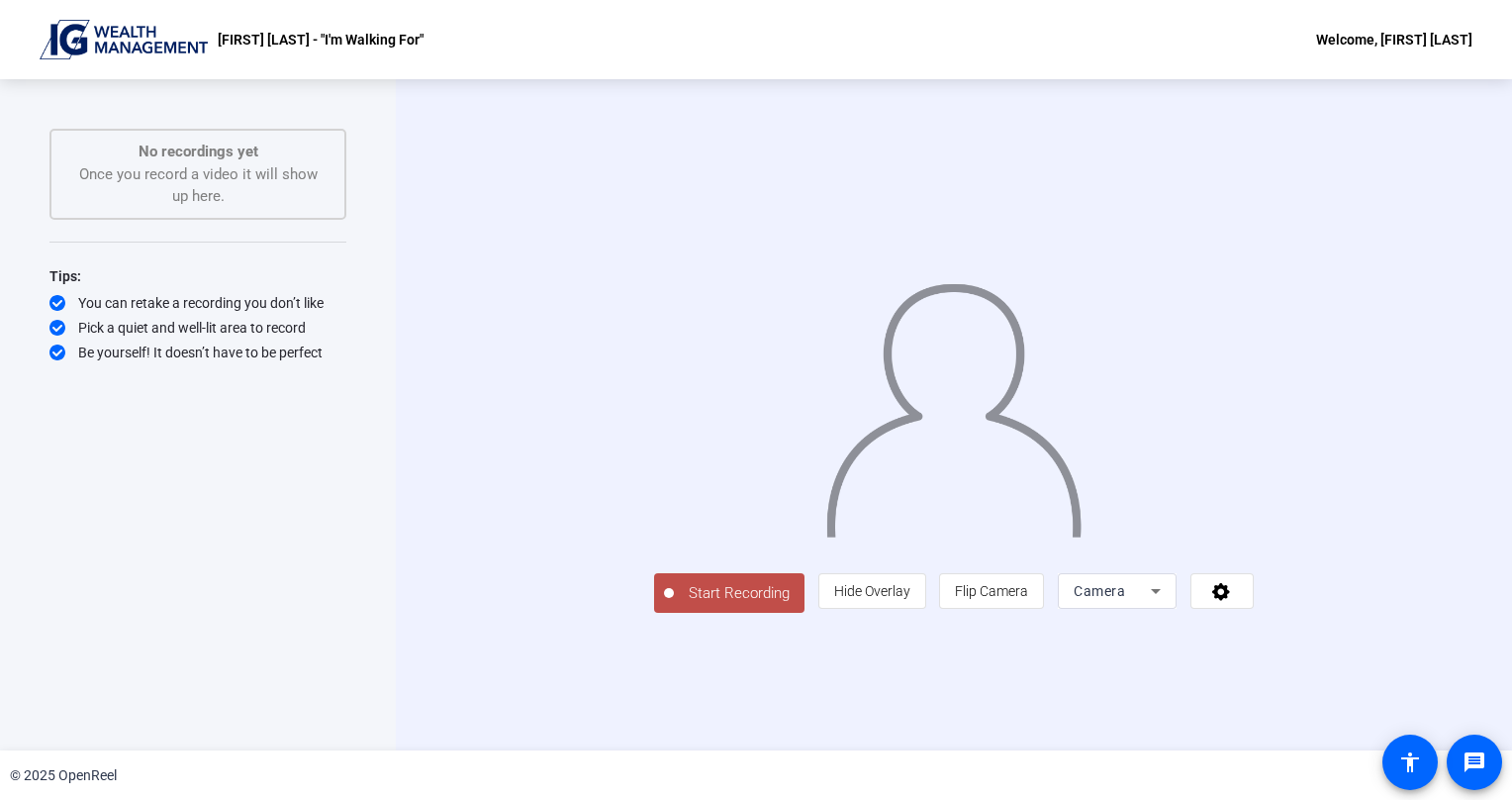 click on "© 2025 OpenReel" 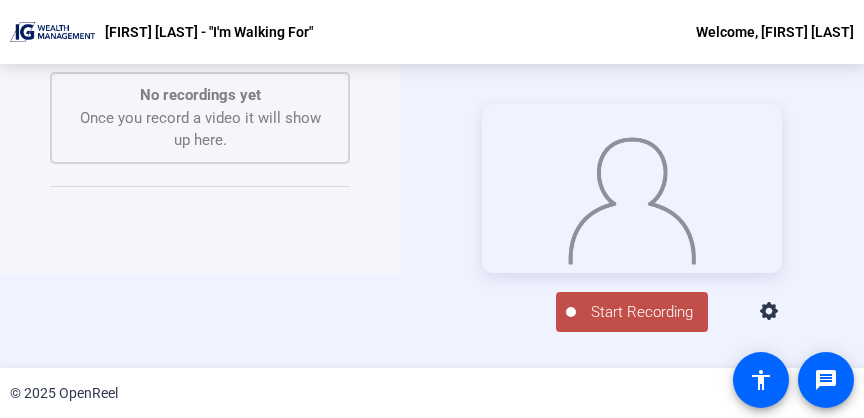 scroll, scrollTop: 96, scrollLeft: 0, axis: vertical 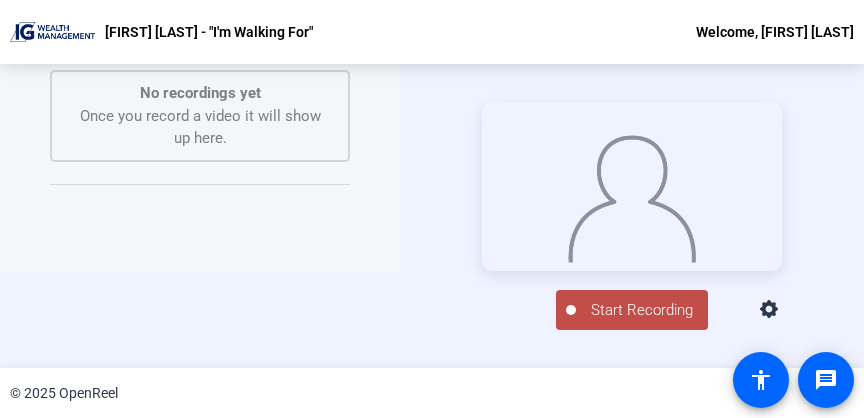 click on "Start Recording" 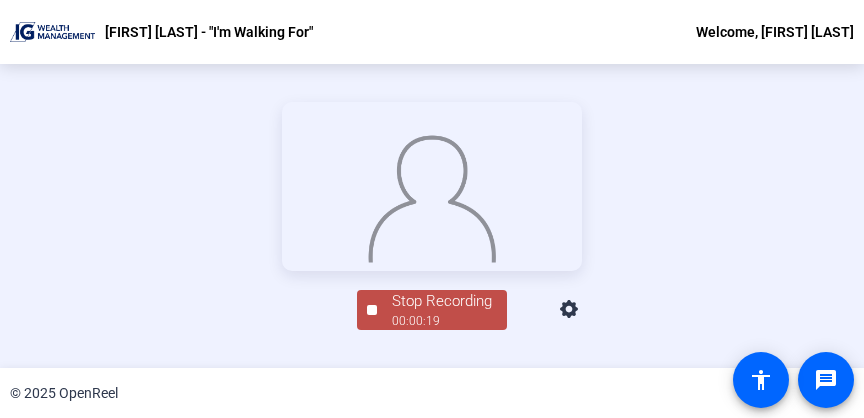 click 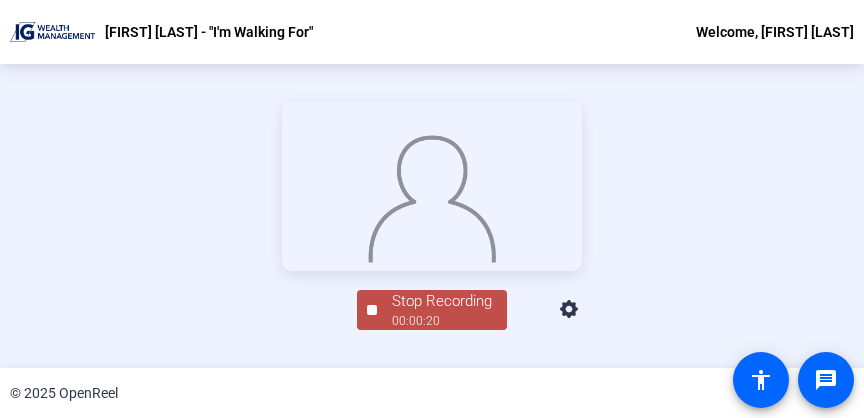 scroll, scrollTop: 177, scrollLeft: 0, axis: vertical 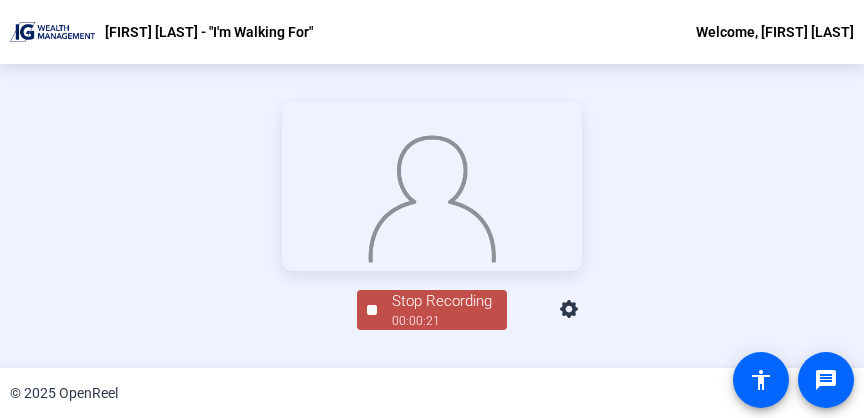 click on "Stop Recording" 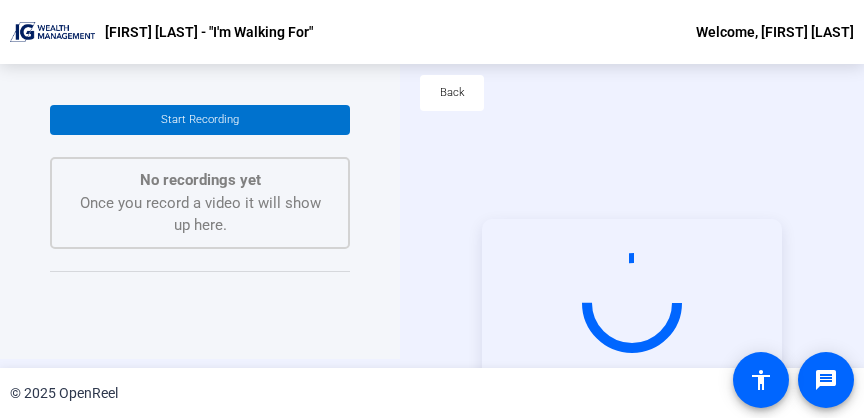 scroll, scrollTop: 0, scrollLeft: 0, axis: both 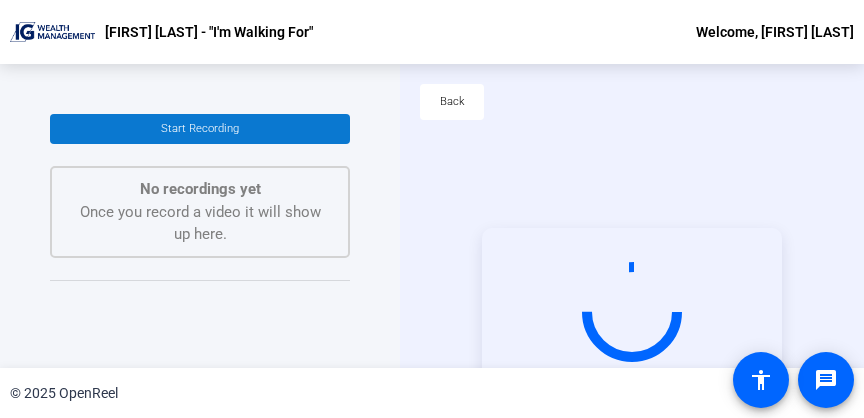 click 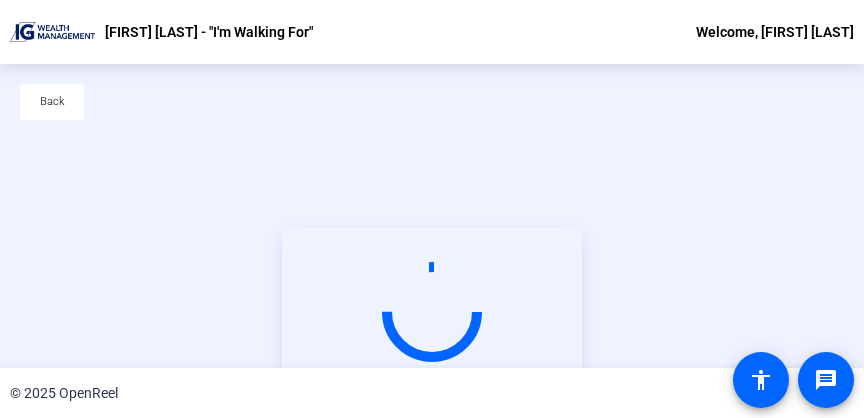 scroll, scrollTop: 9, scrollLeft: 0, axis: vertical 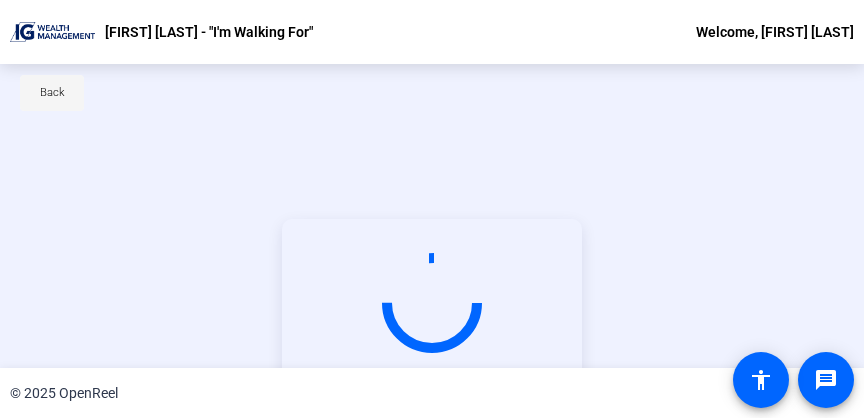 click on "Back" 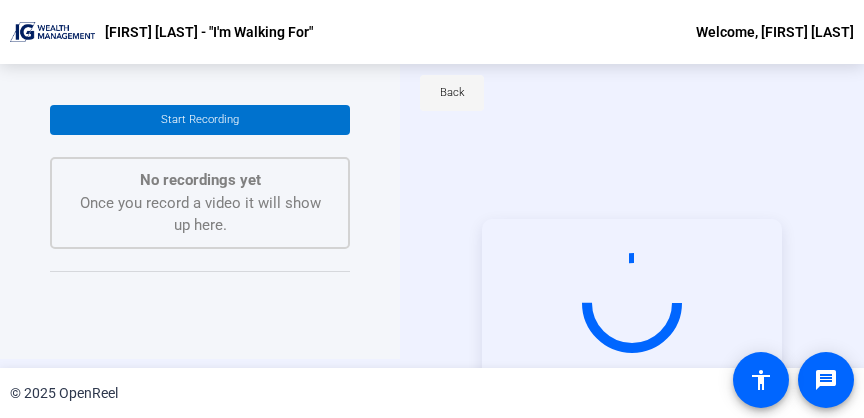 click on "Back" 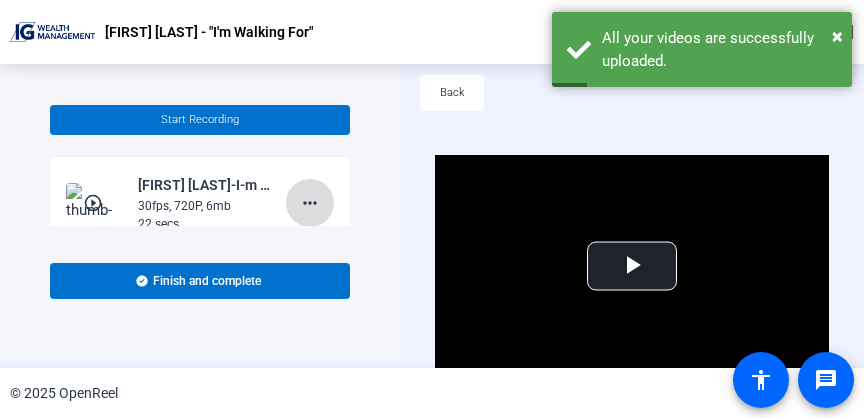 click on "more_horiz" 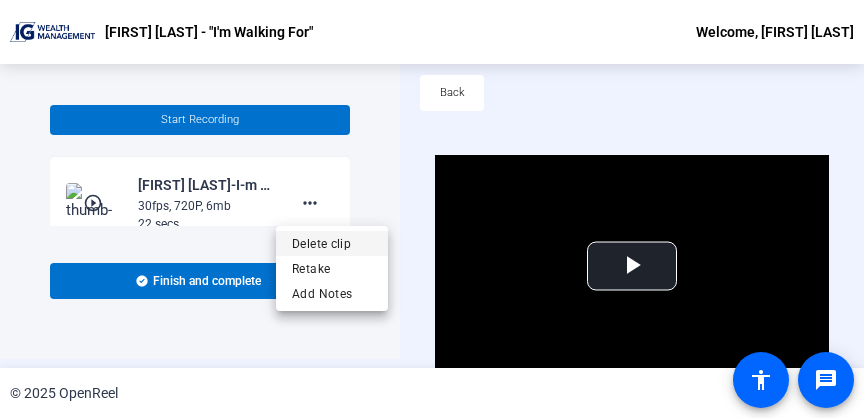 click on "Delete clip" at bounding box center (332, 244) 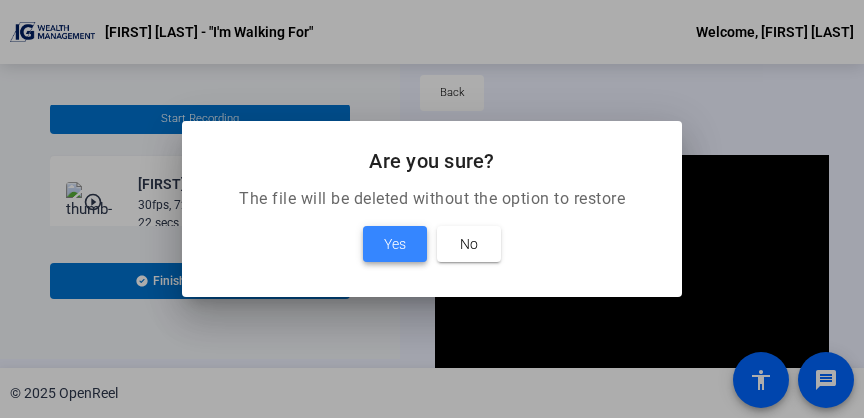 click on "Yes" at bounding box center (395, 244) 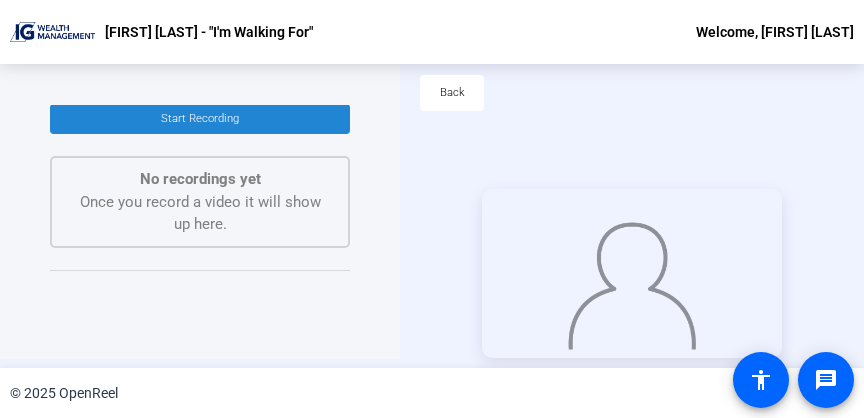 click 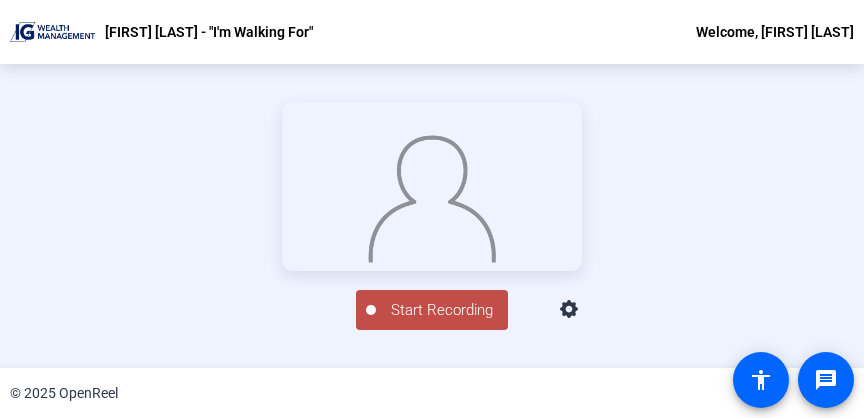 scroll, scrollTop: 177, scrollLeft: 0, axis: vertical 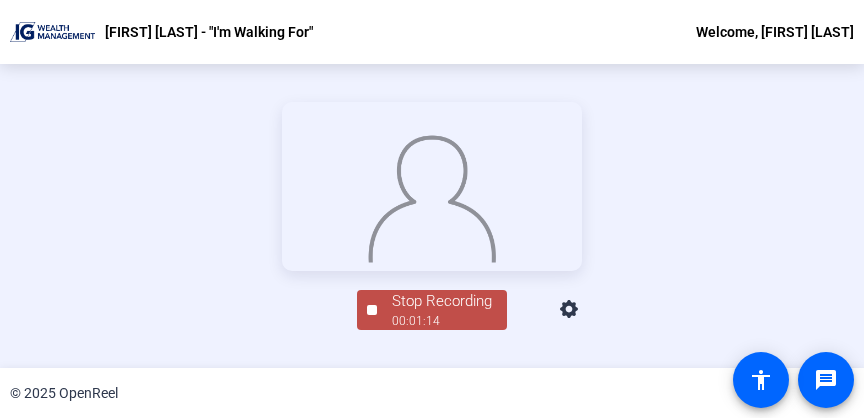click on "Stop Recording" 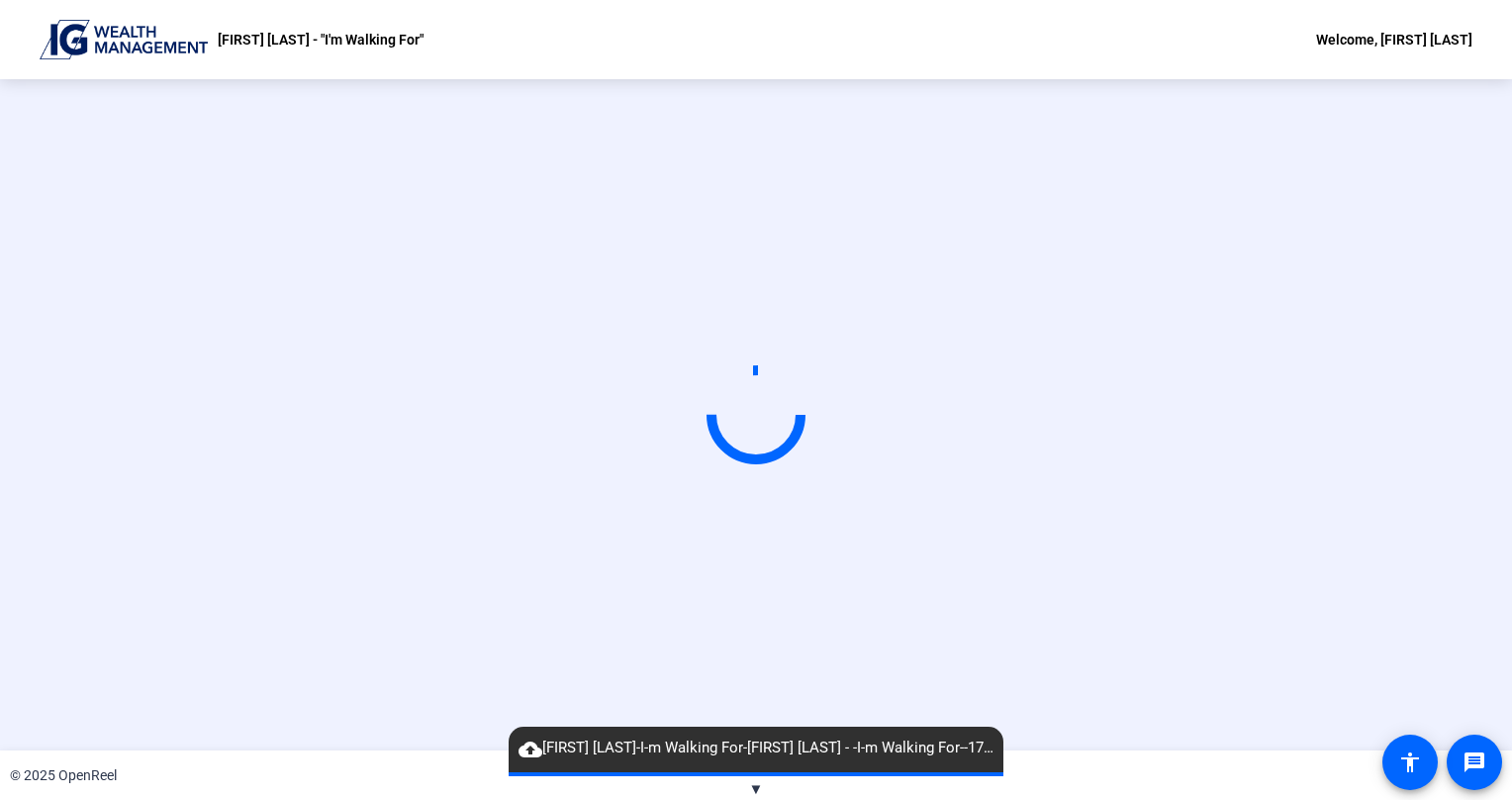 scroll, scrollTop: 0, scrollLeft: 0, axis: both 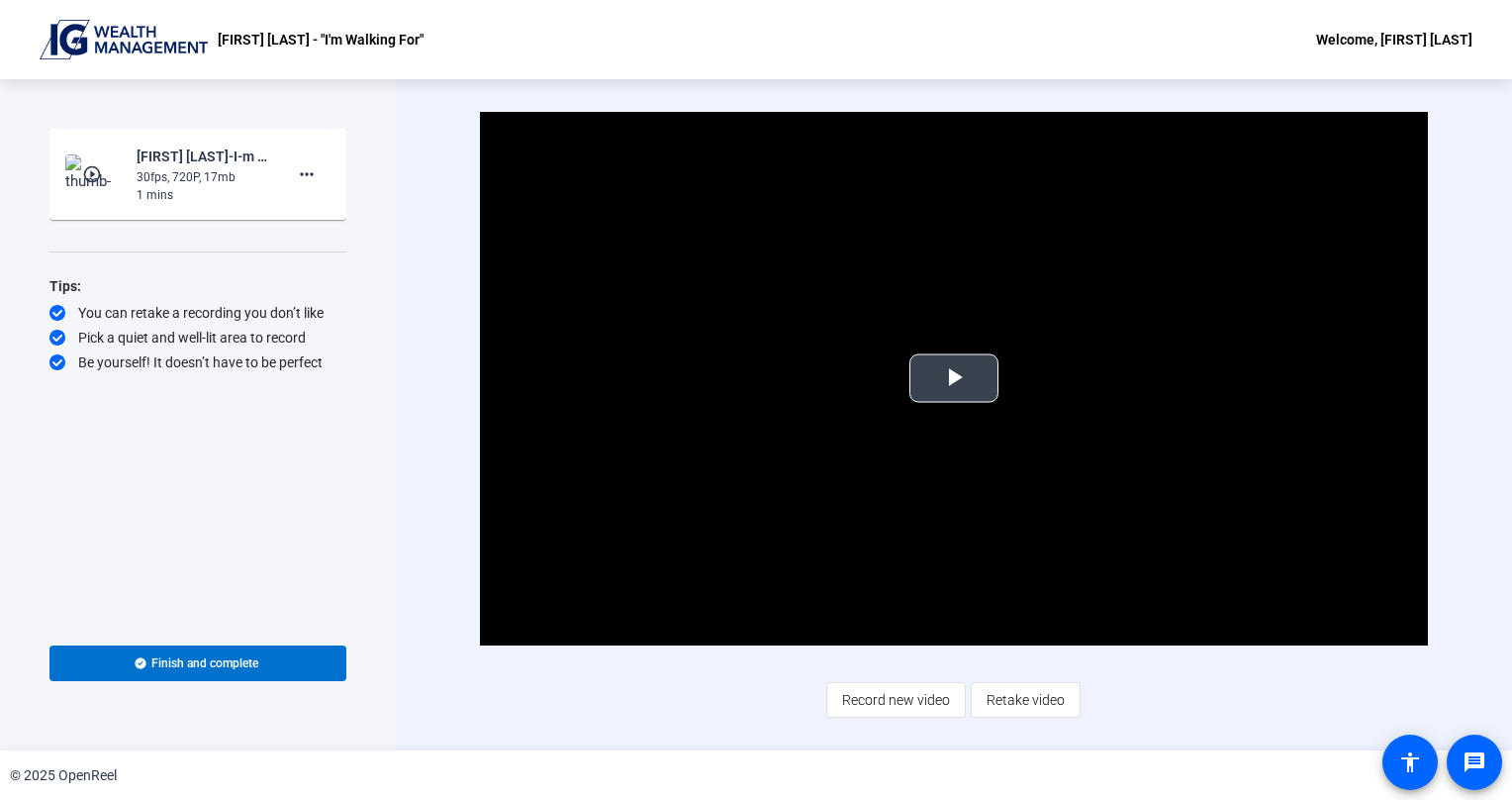 click at bounding box center [954, 378] 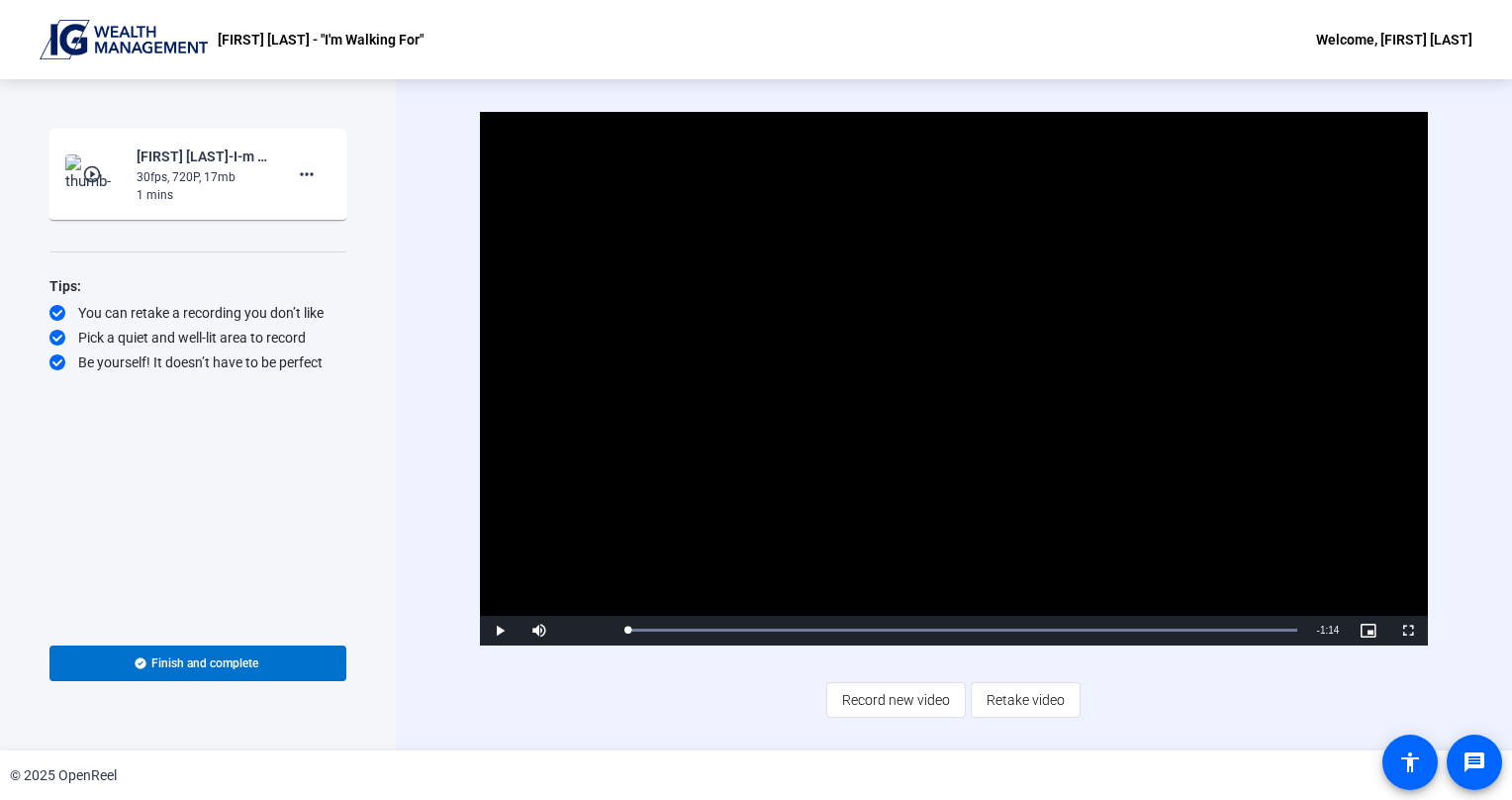 drag, startPoint x: 1300, startPoint y: 633, endPoint x: 447, endPoint y: 563, distance: 855.8674 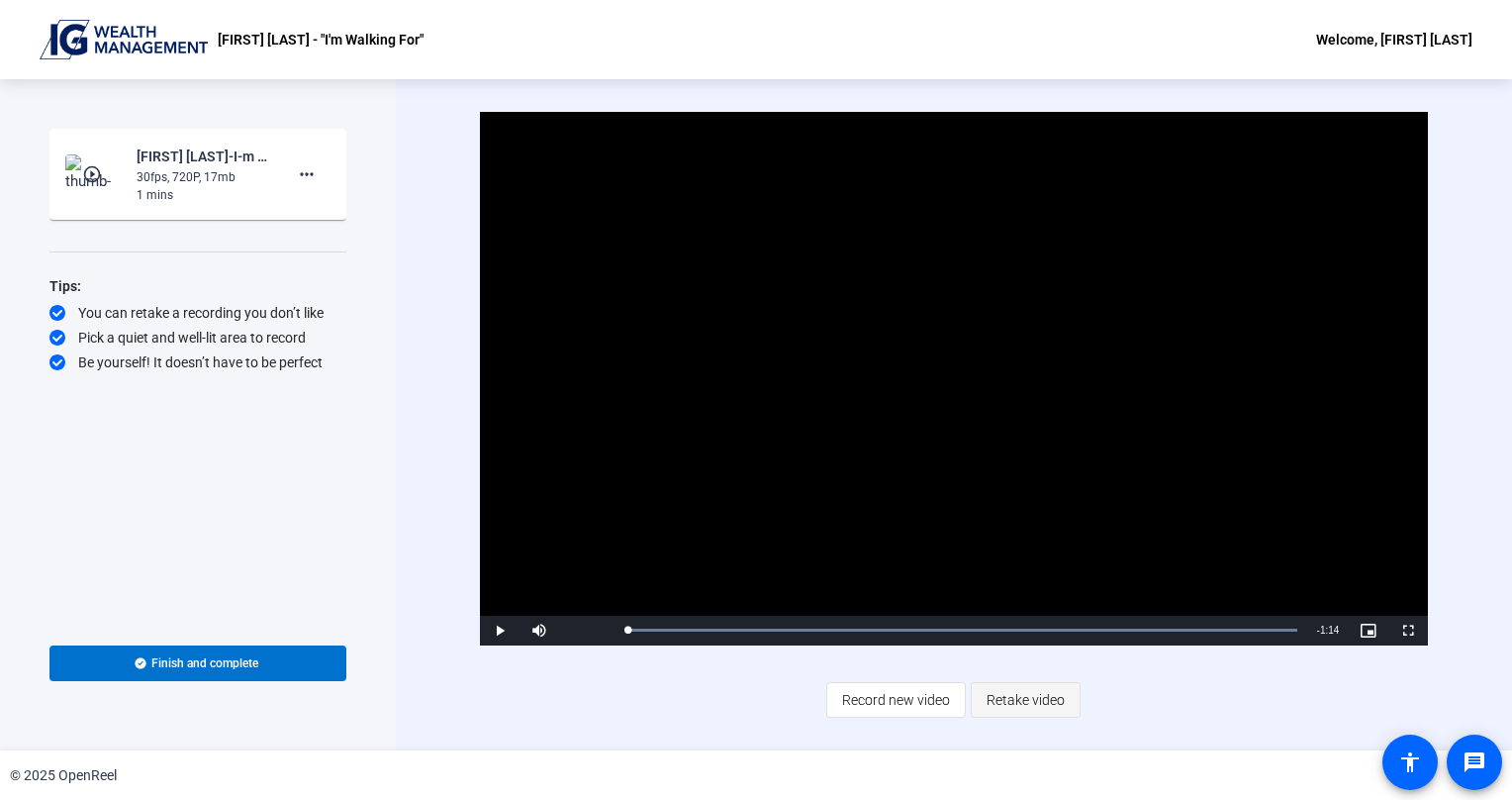 click on "Retake video" 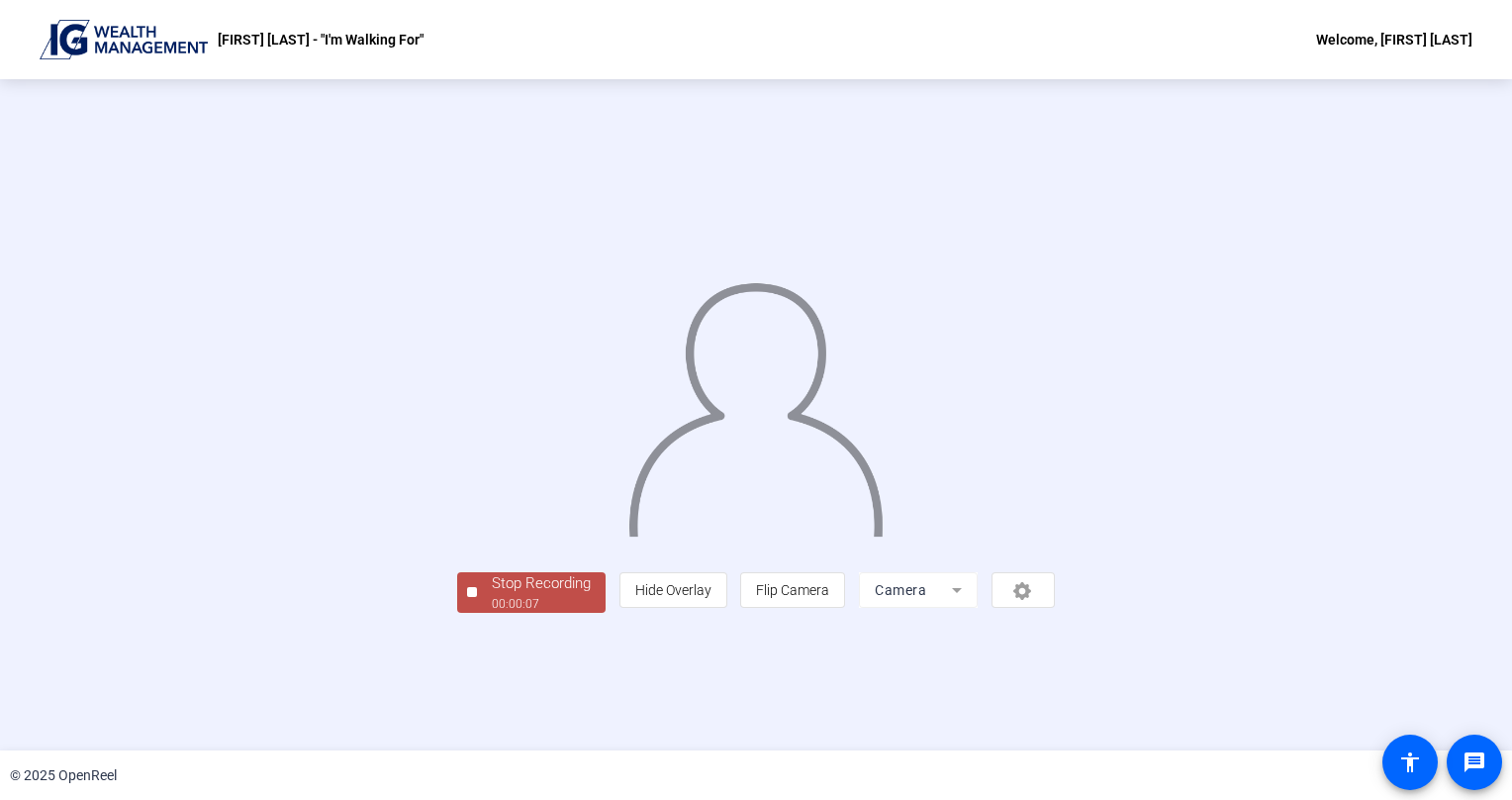 click on "Stop Recording" 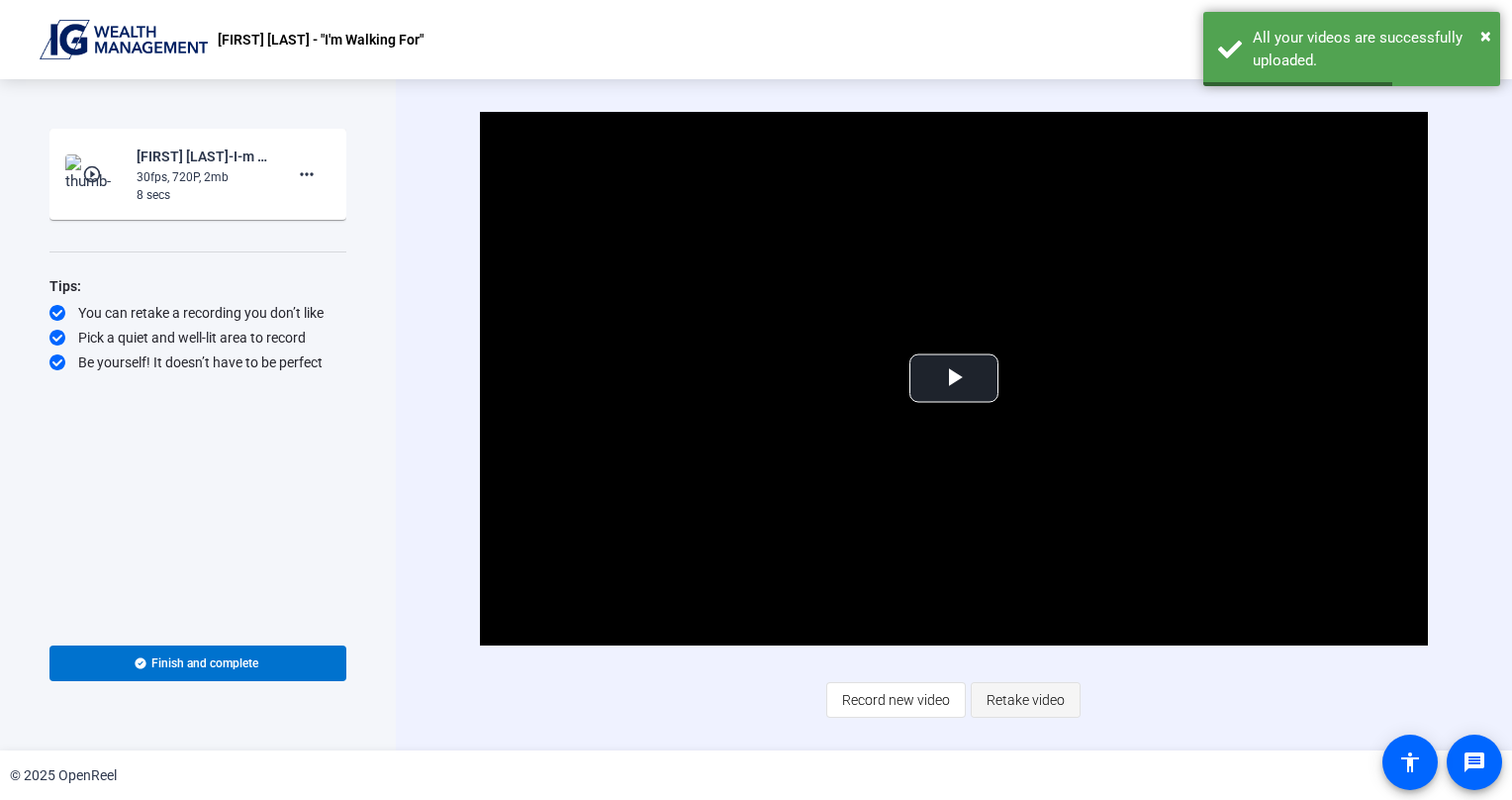 click on "Retake video" 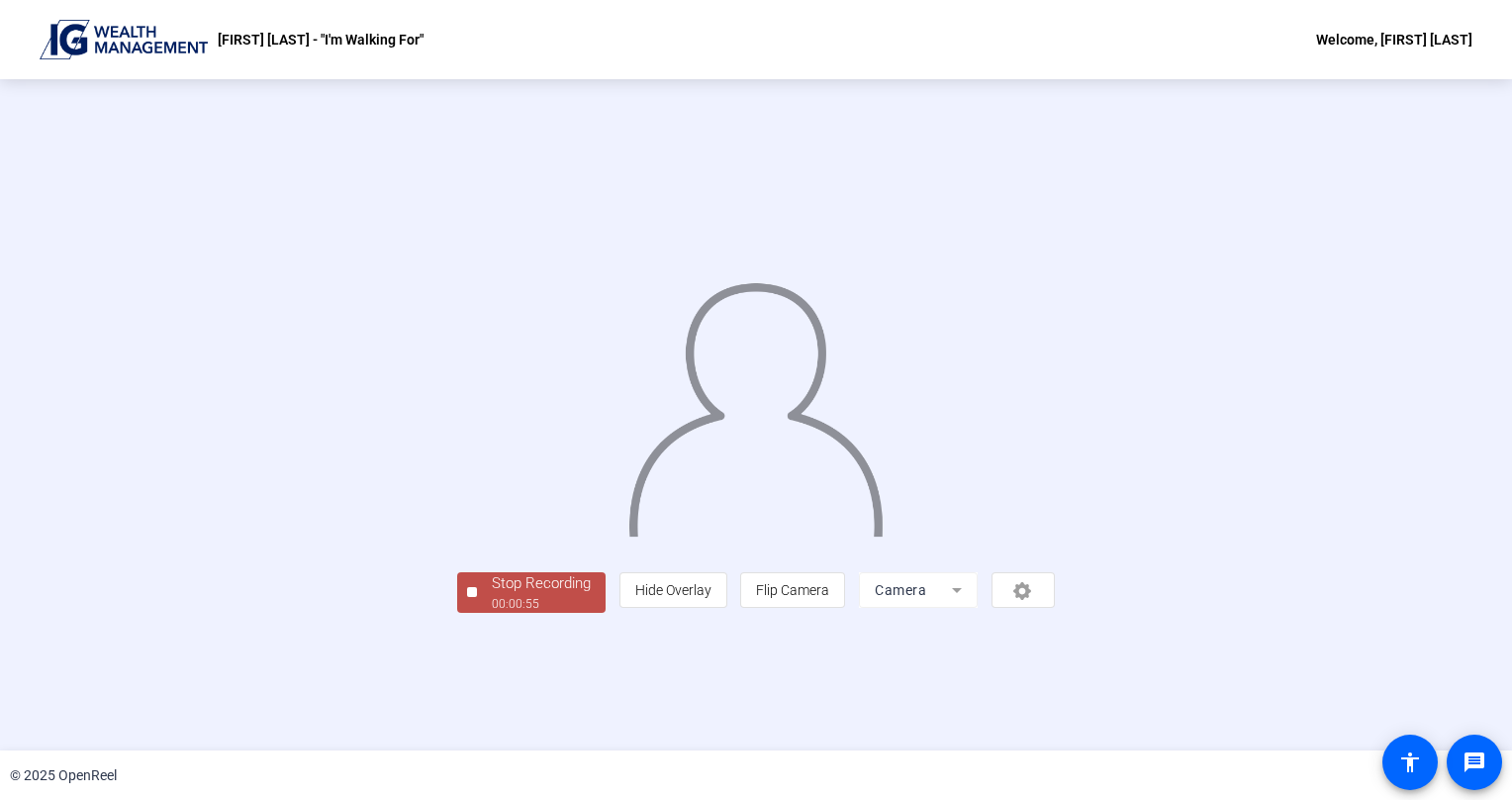 click on "Stop Recording" 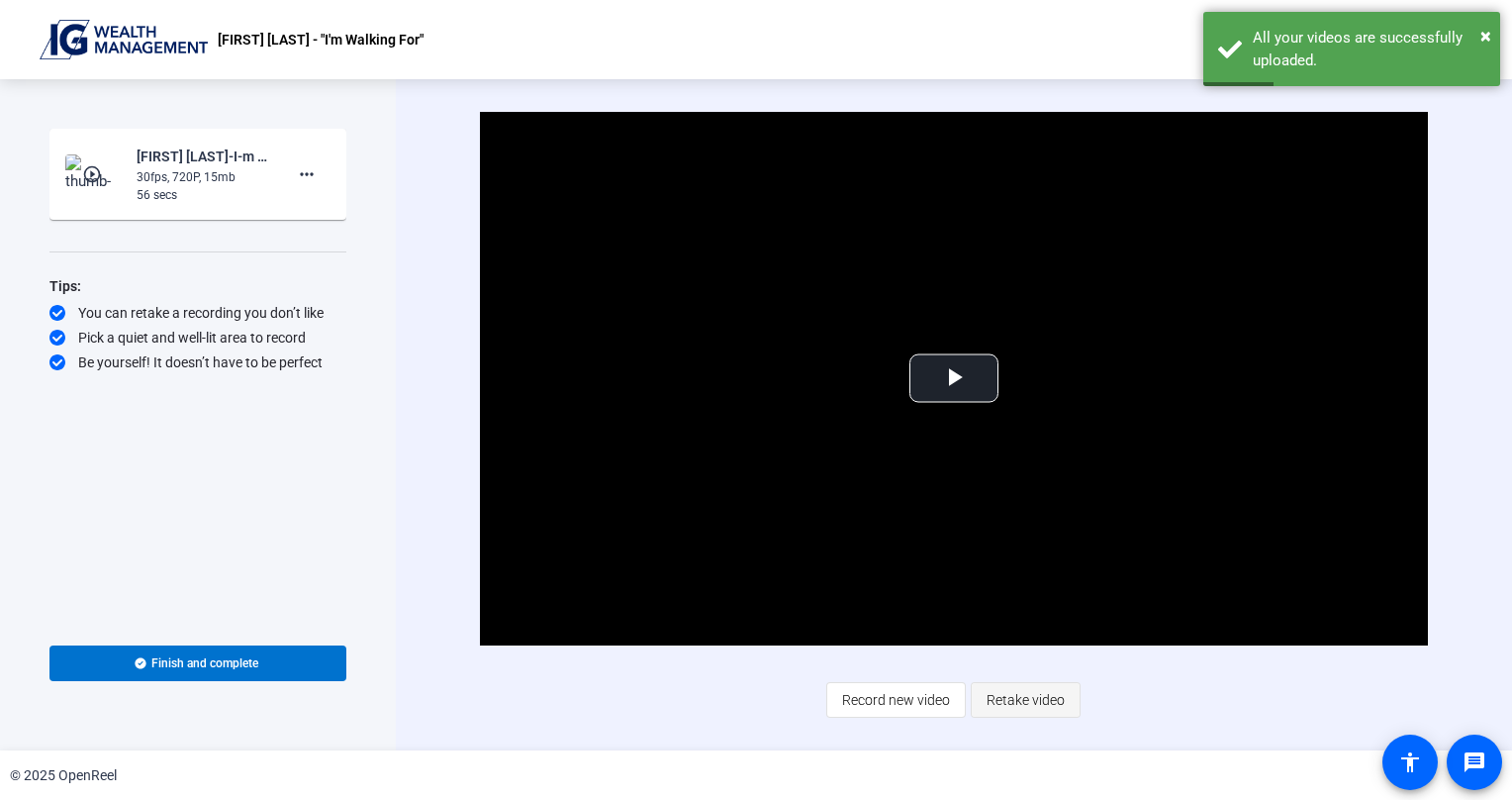 click on "Retake video" 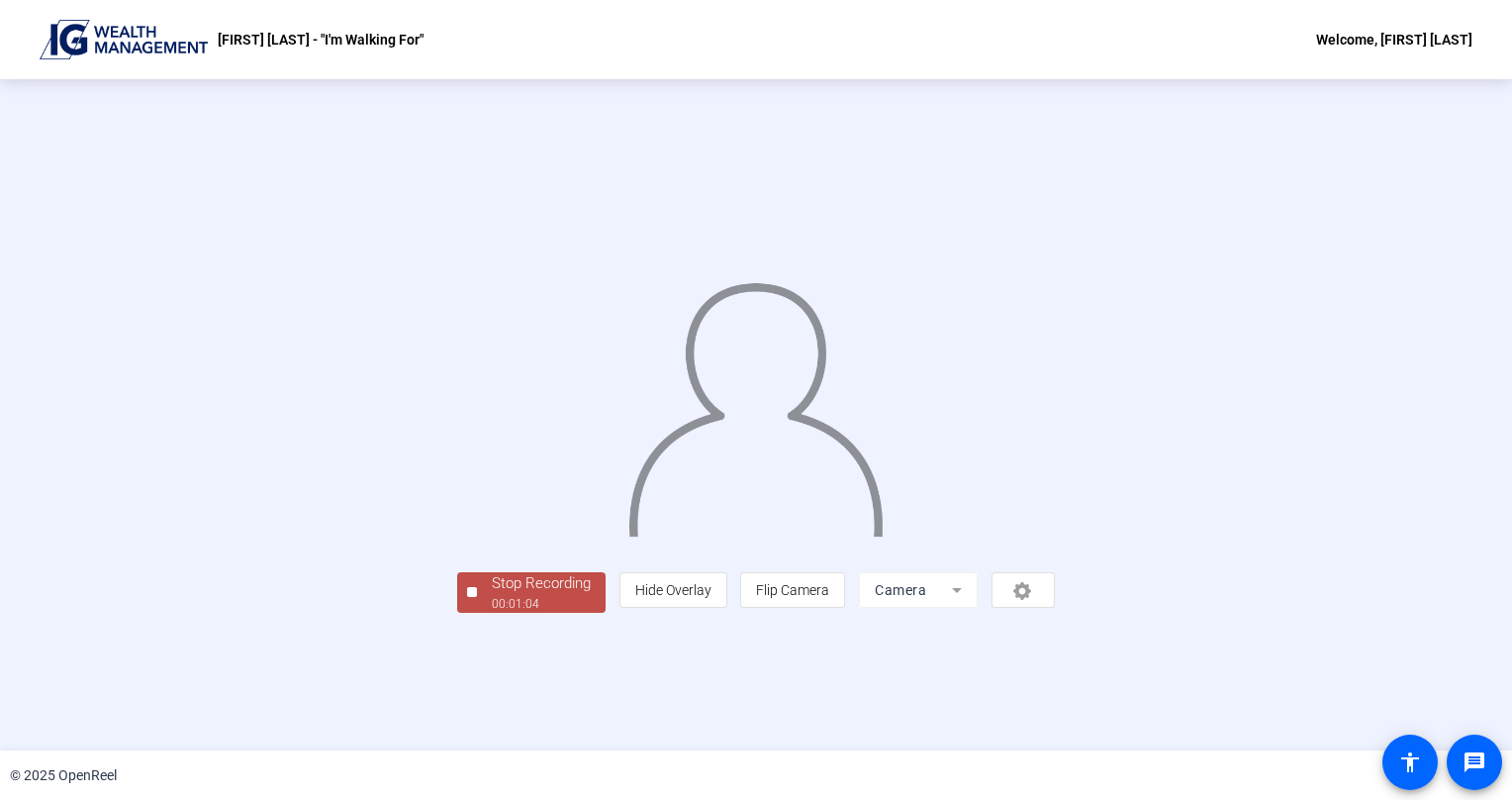 click on "Stop Recording  00:01:04" 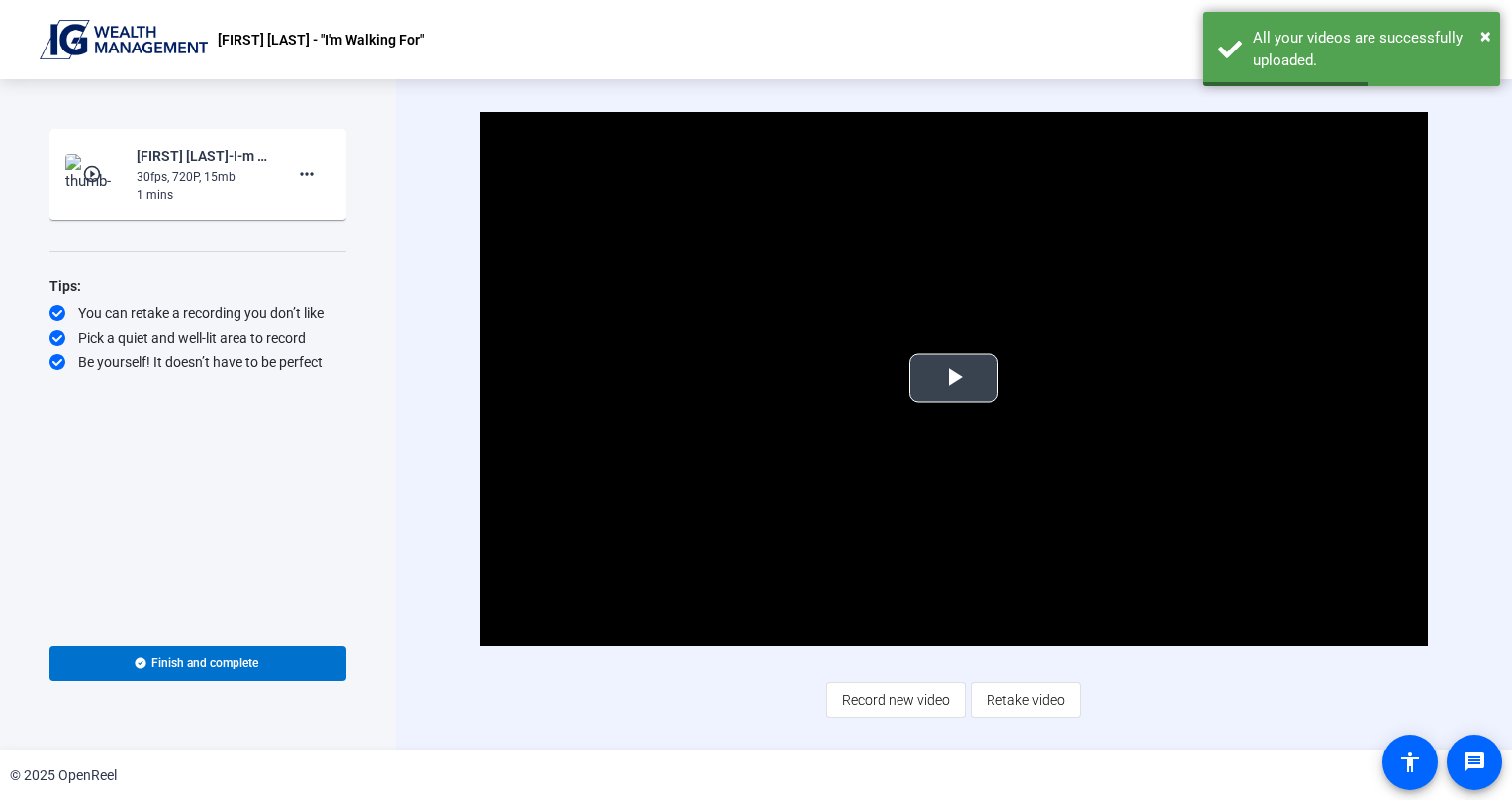 click at bounding box center (954, 378) 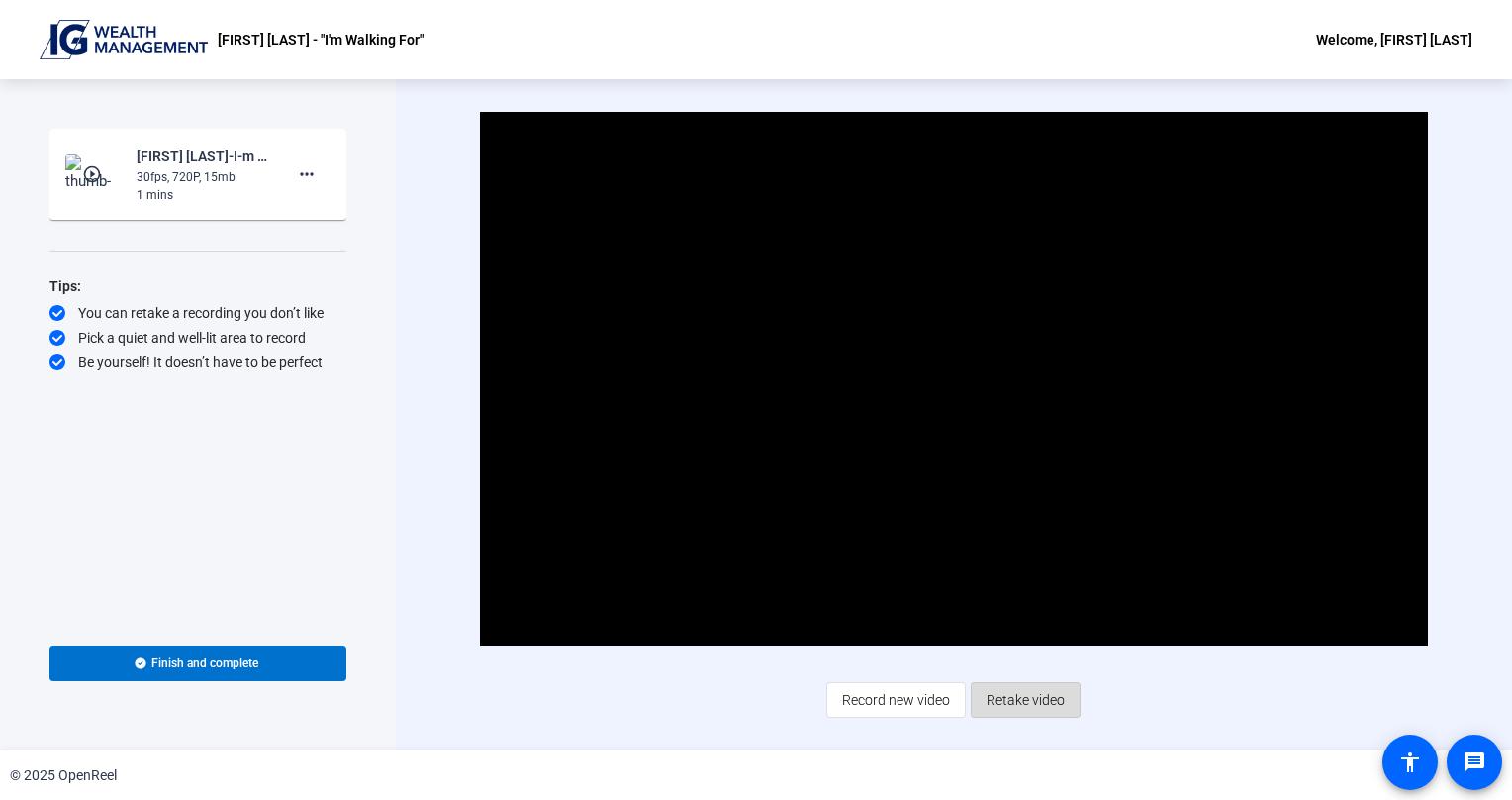 click on "Retake video" 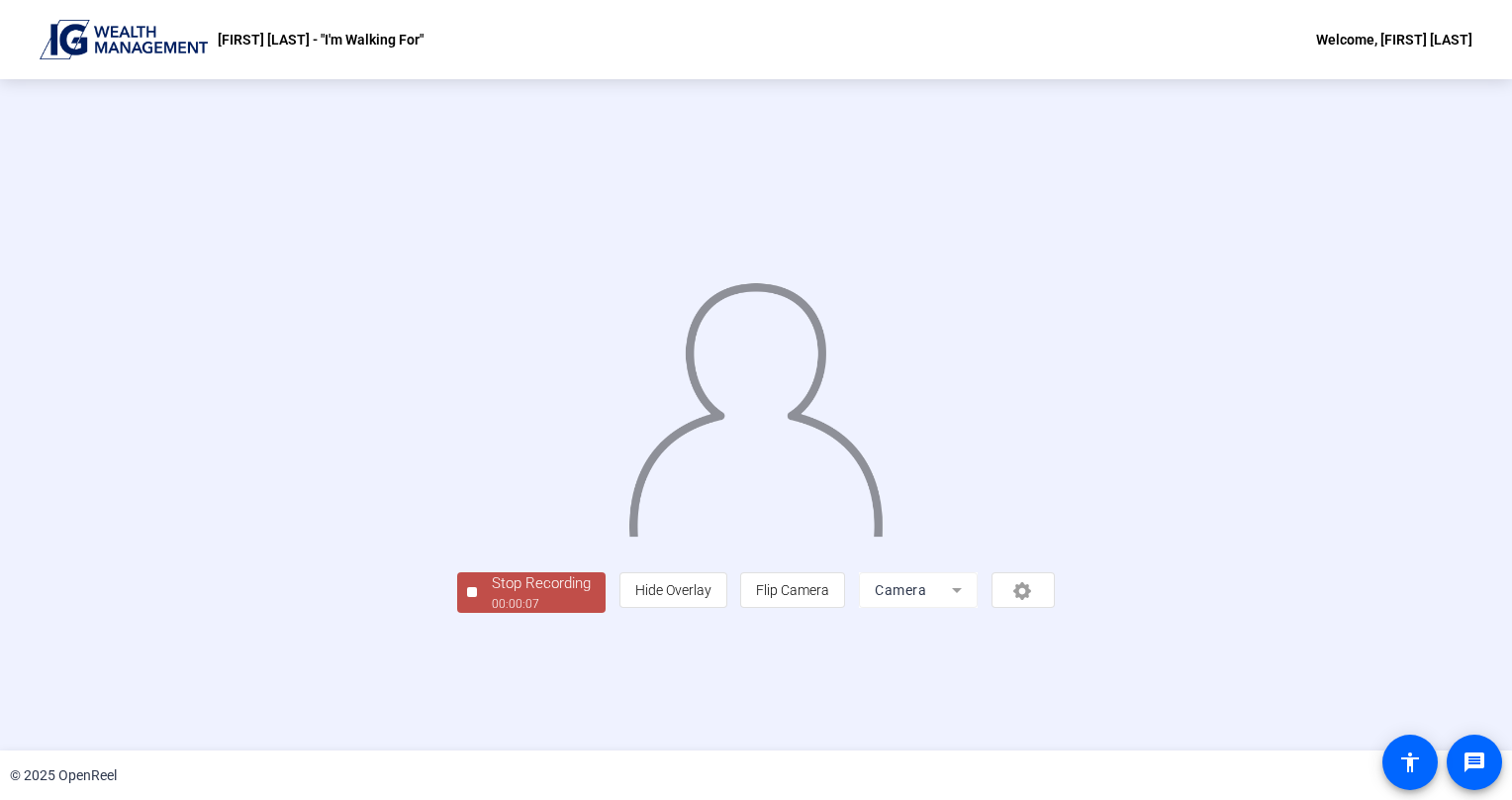 click on "Stop Recording" 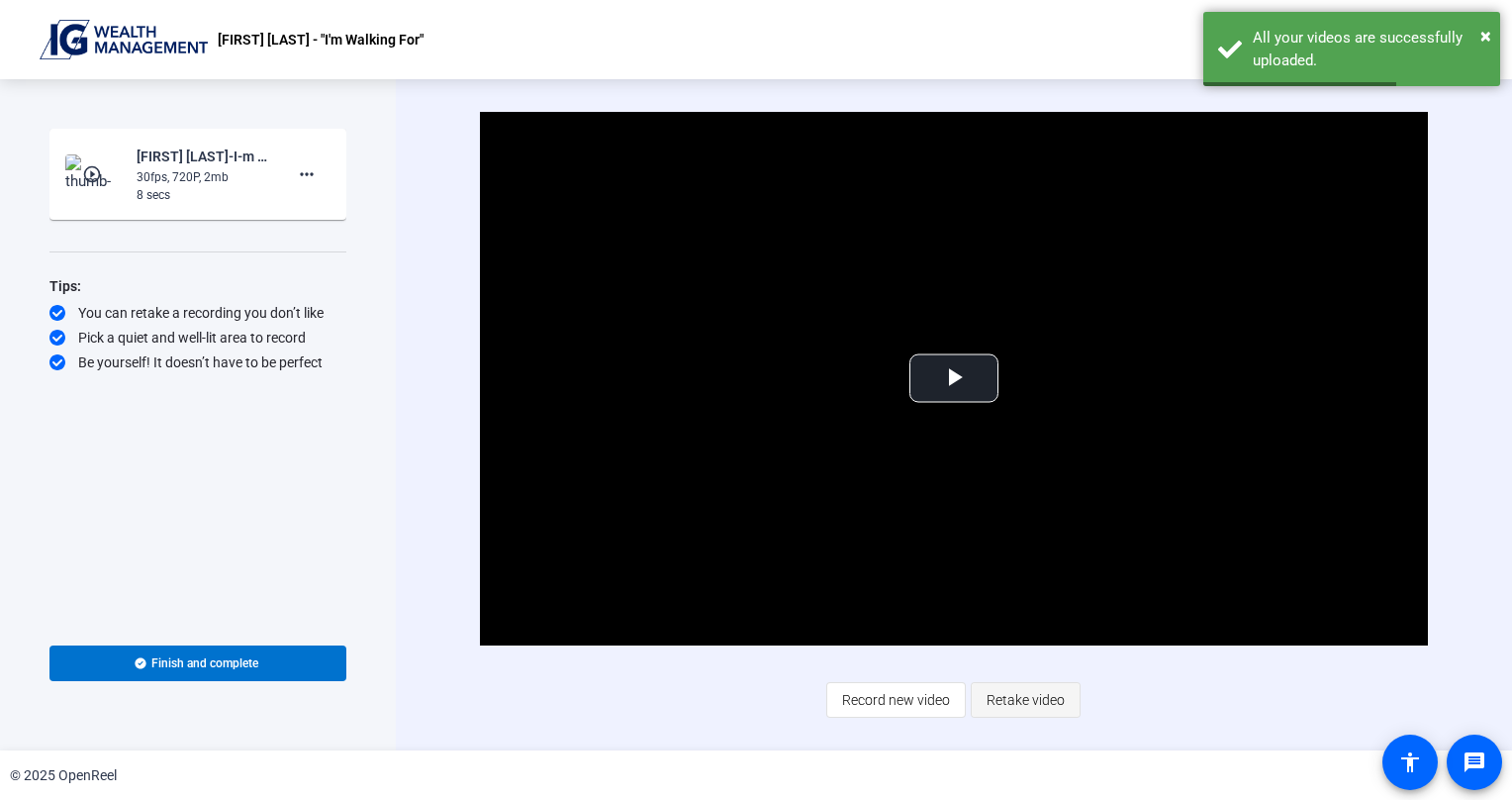 click on "Retake video" 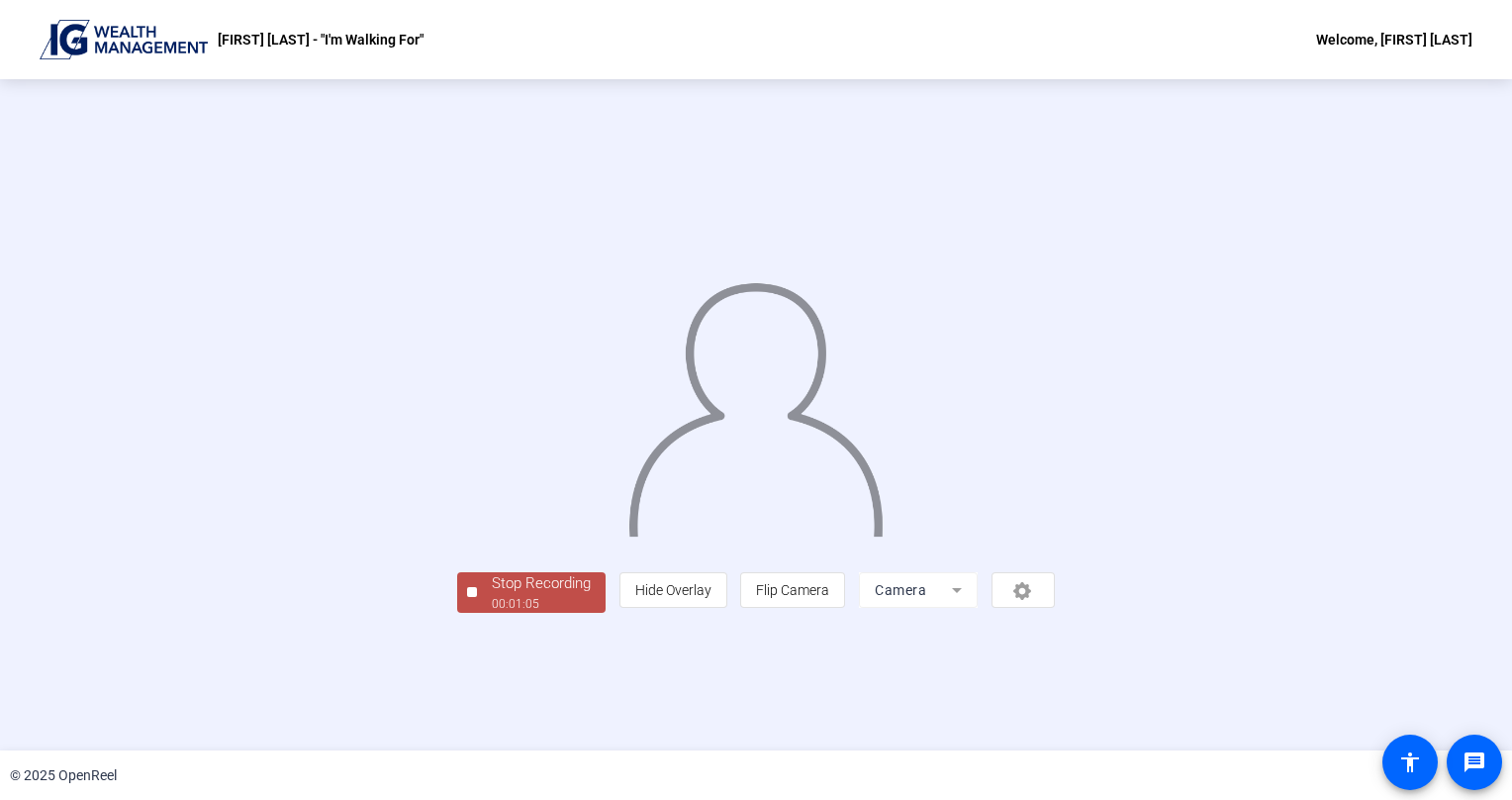 click on "Stop Recording" 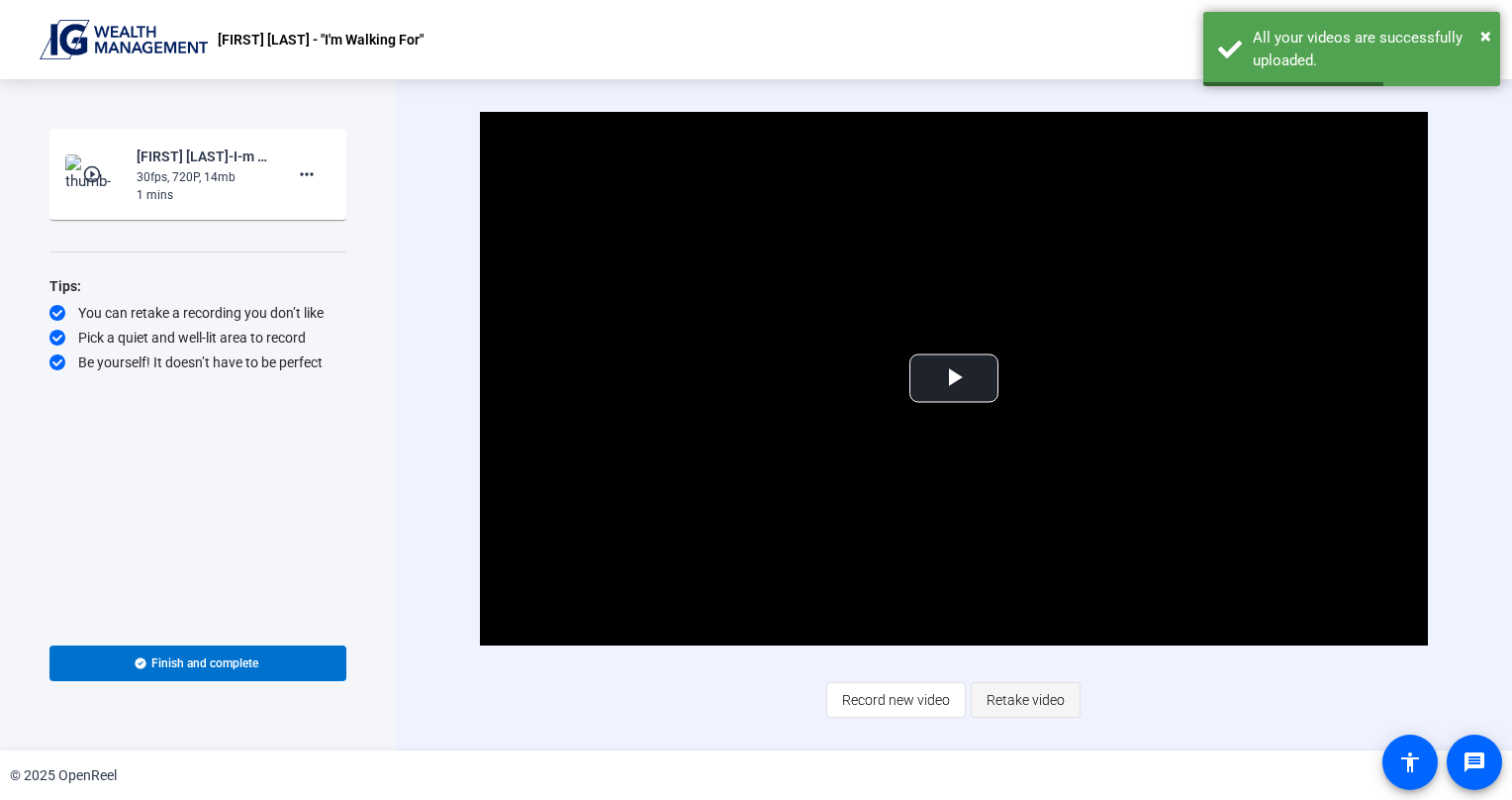 click on "Retake video" 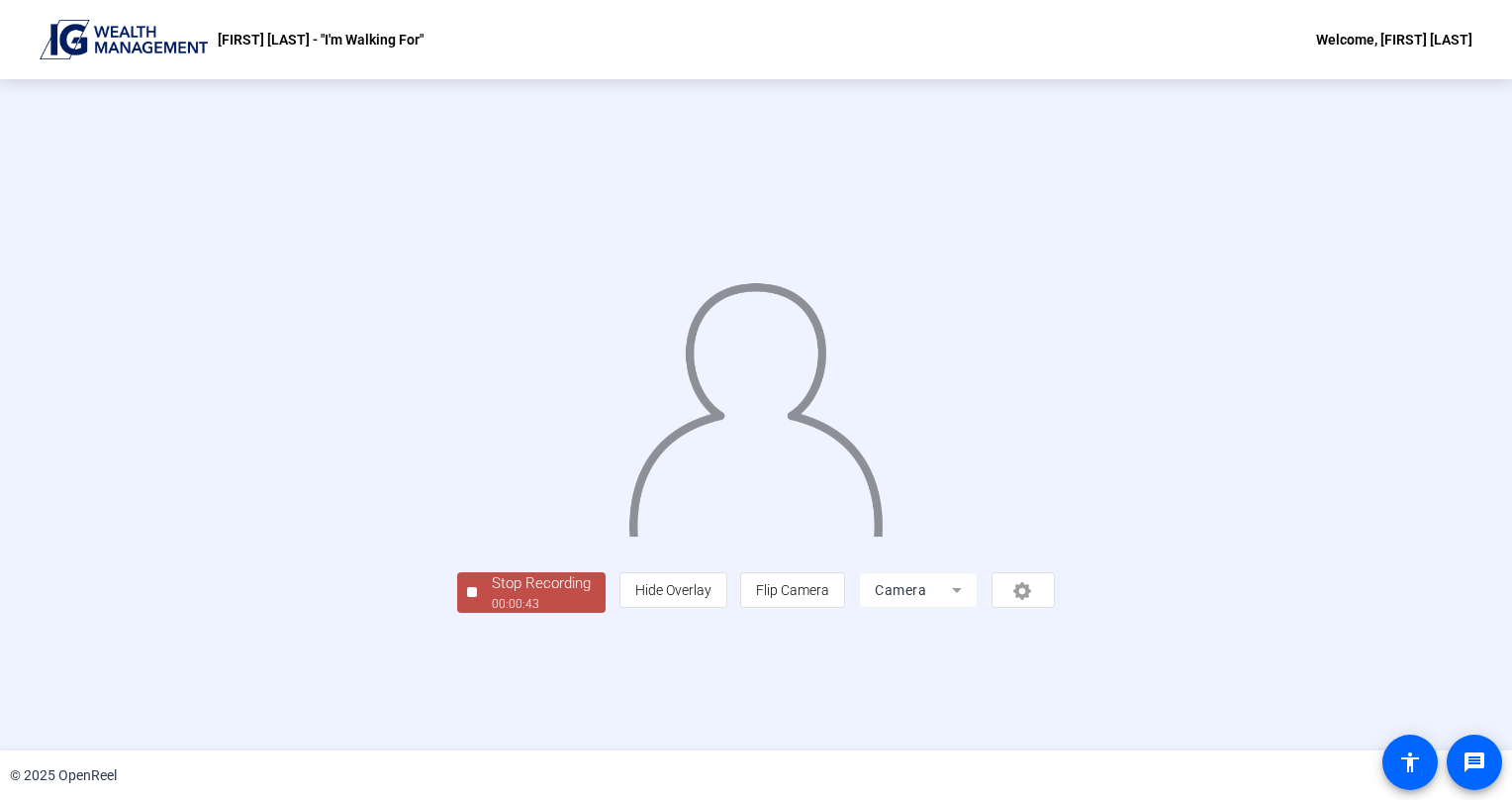 click on "Stop Recording" 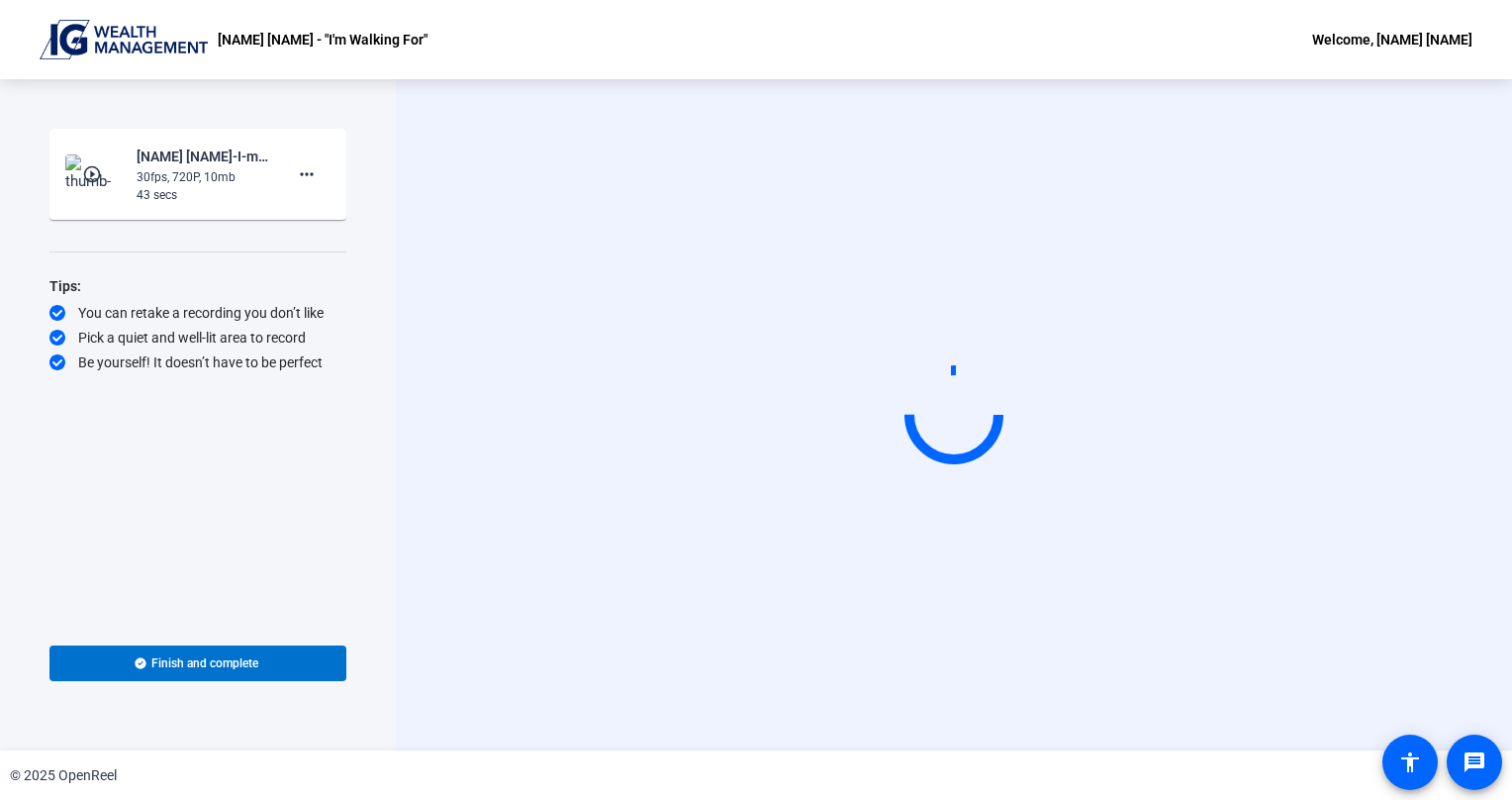 scroll, scrollTop: 0, scrollLeft: 0, axis: both 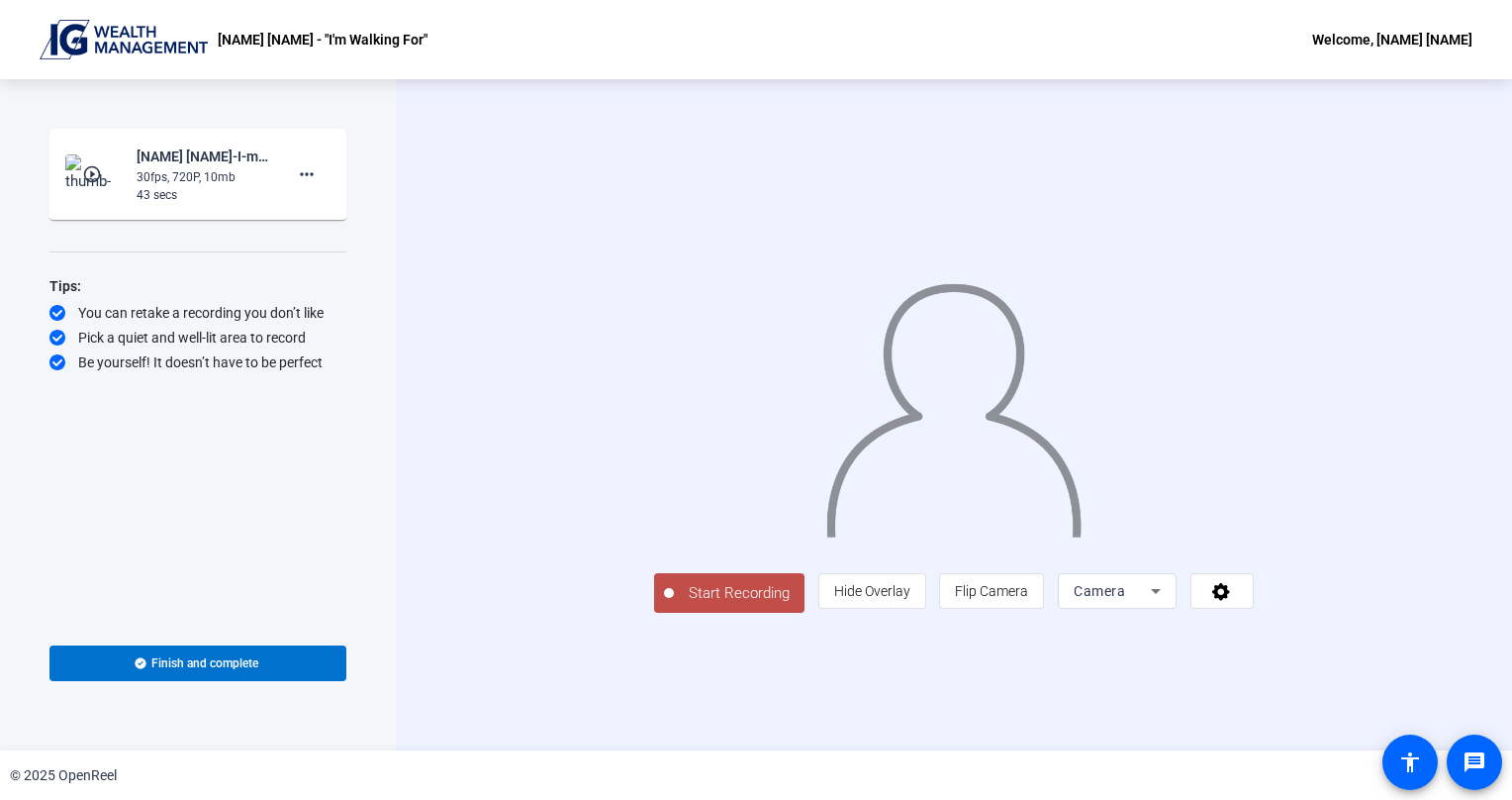 click on "30fps, 720P, 10mb" 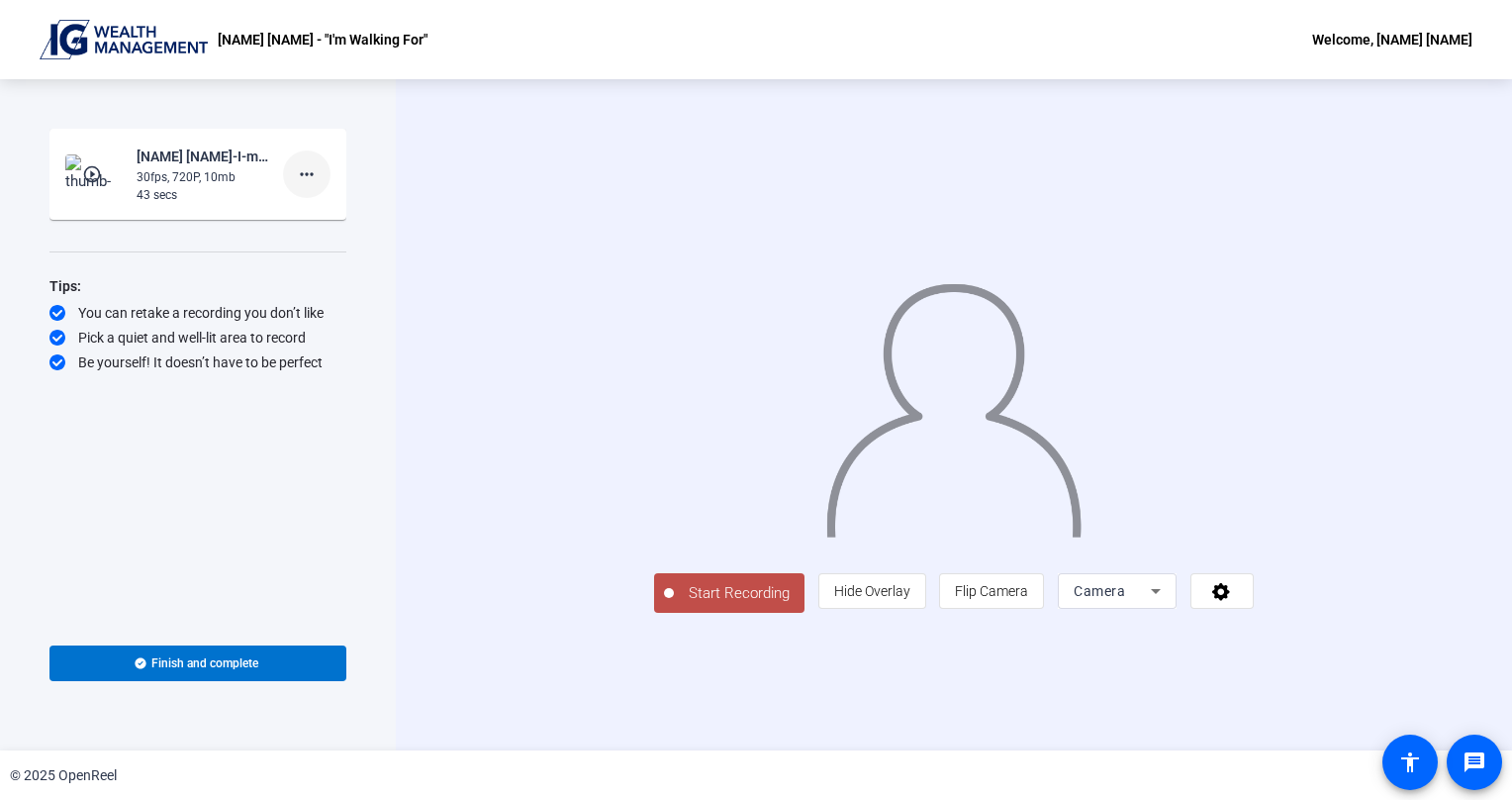 click on "more_horiz" 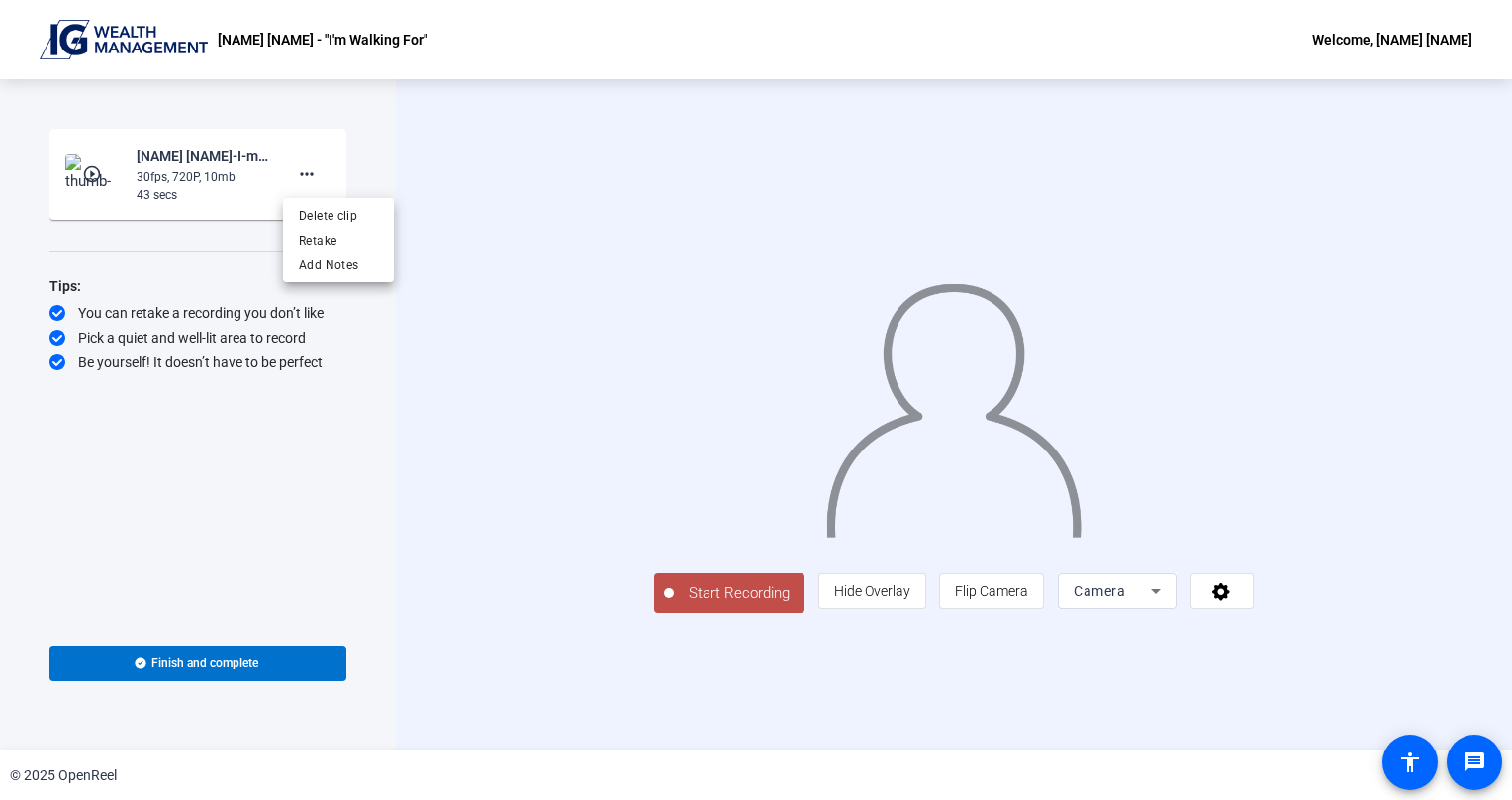 click at bounding box center (756, 400) 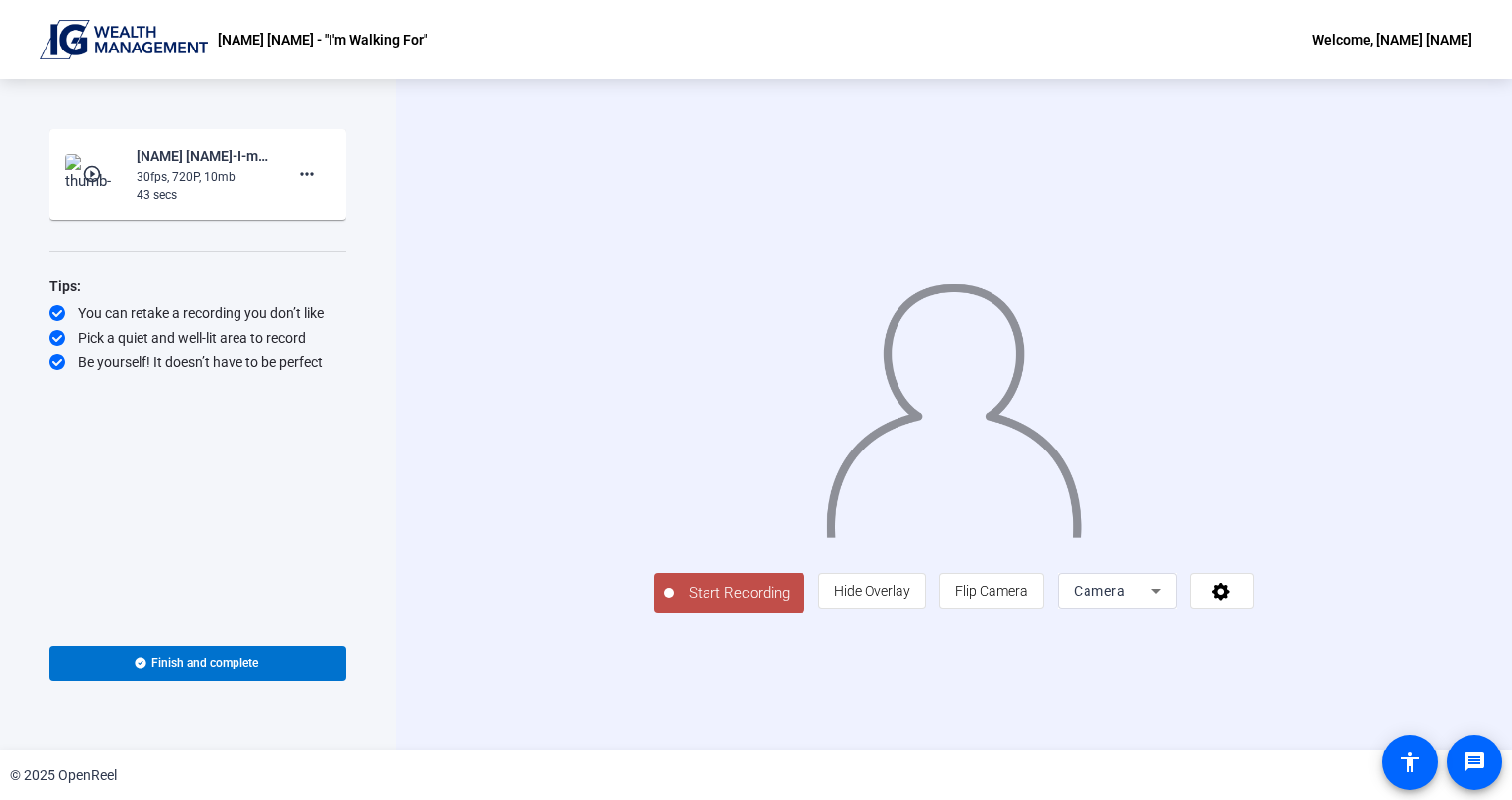 click on "30fps, 720P, 10mb" 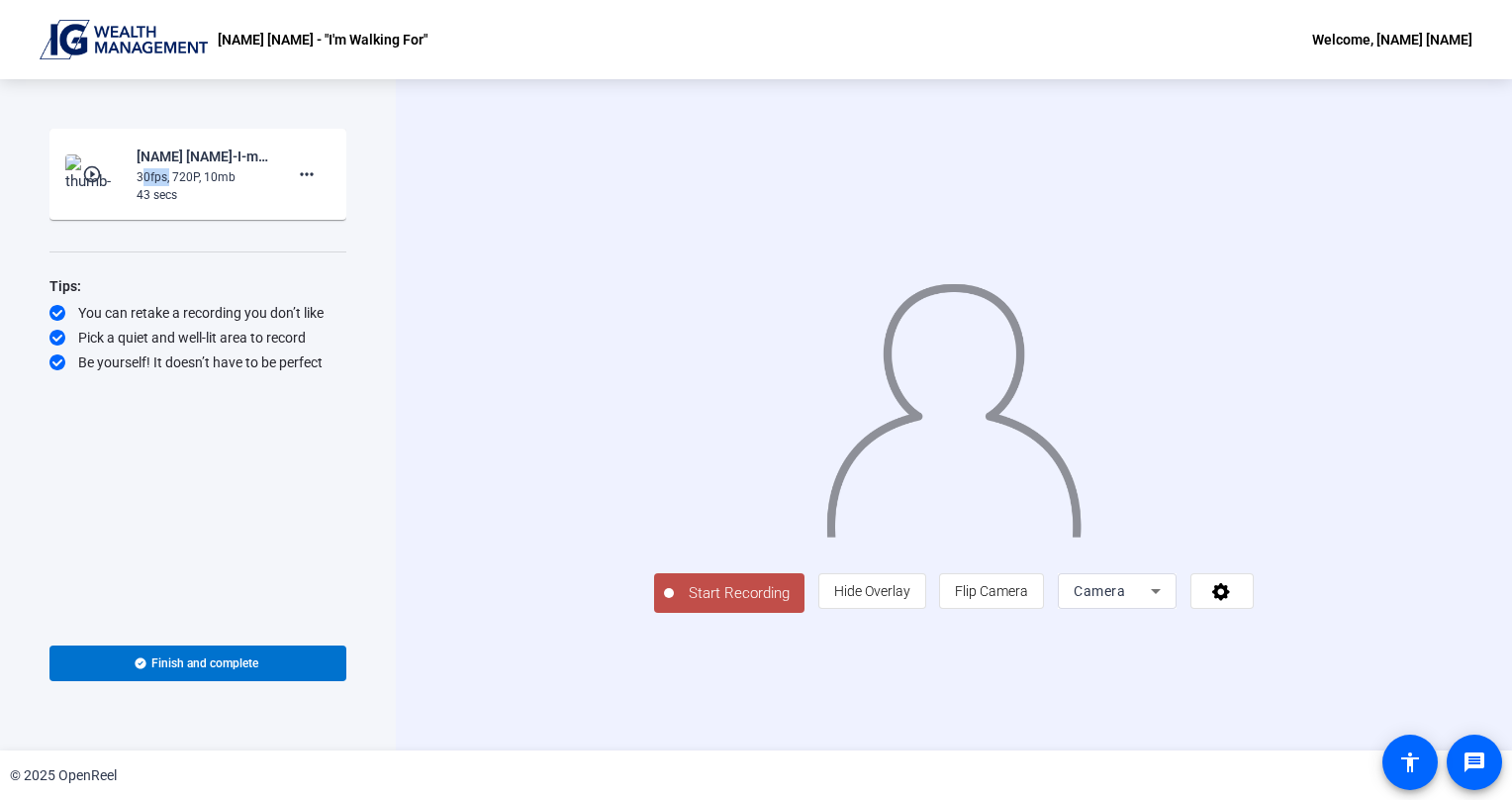 click on "30fps, 720P, 10mb" 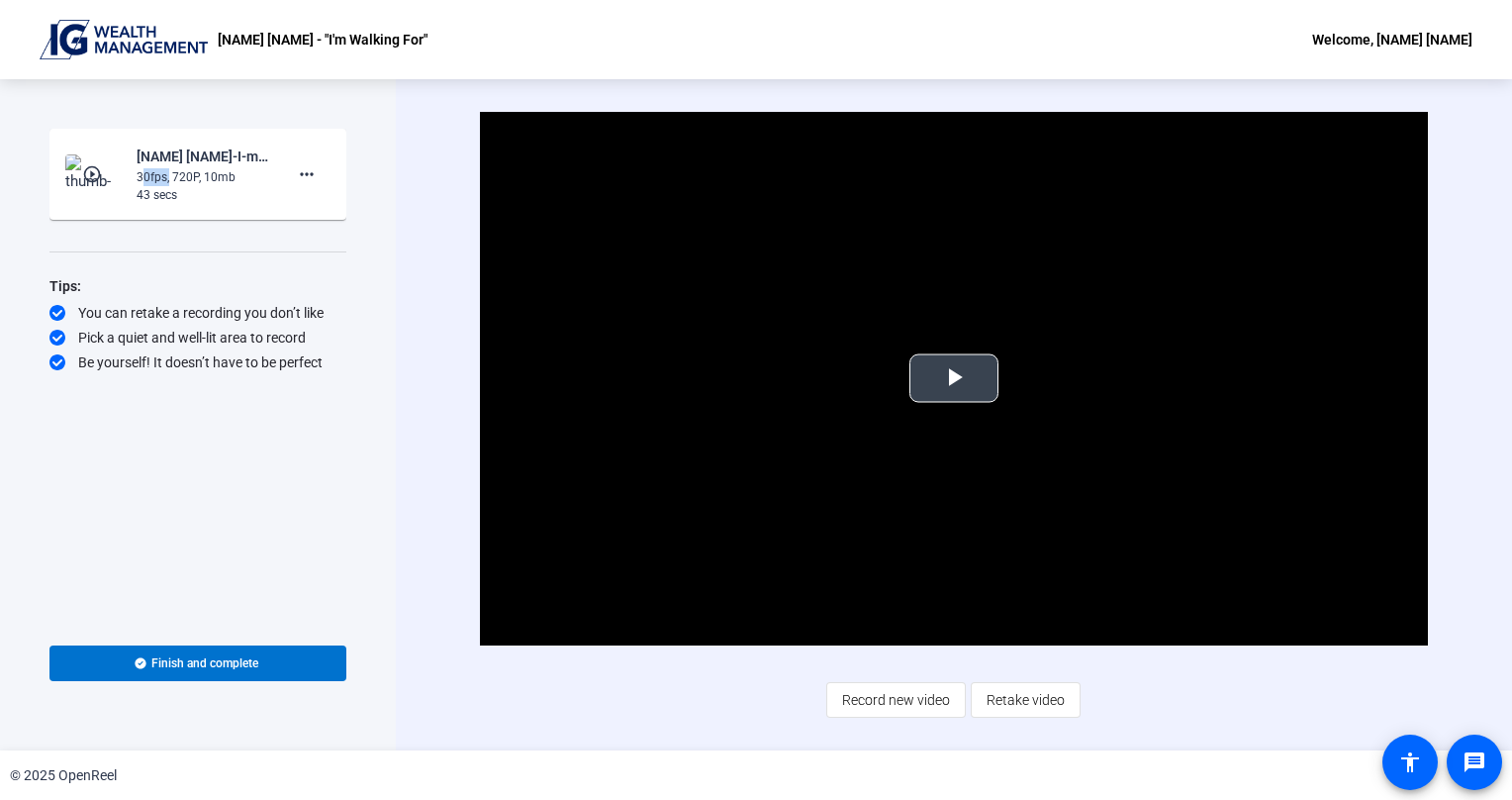 click at bounding box center (954, 378) 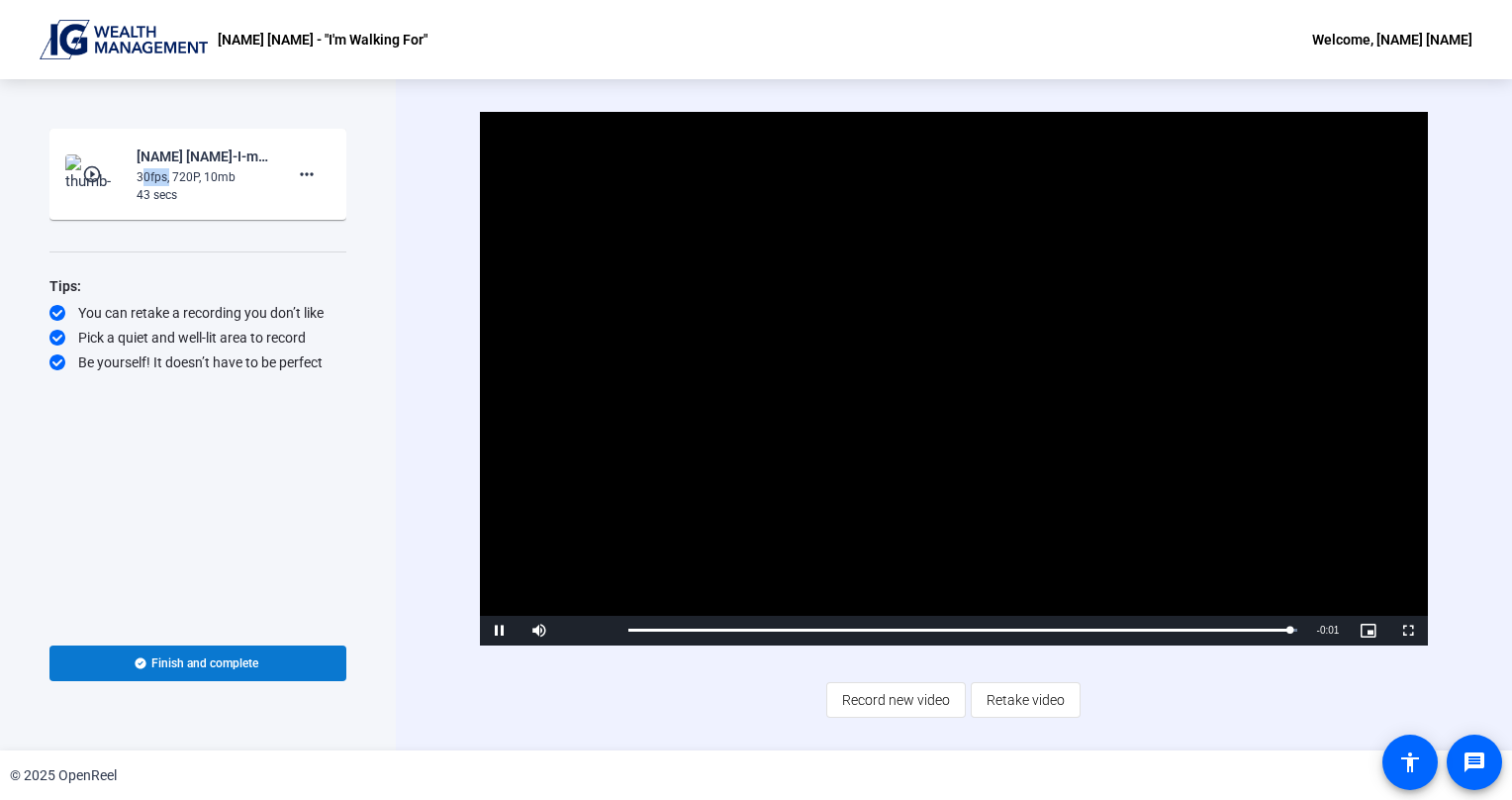 click on "Finish and complete" 